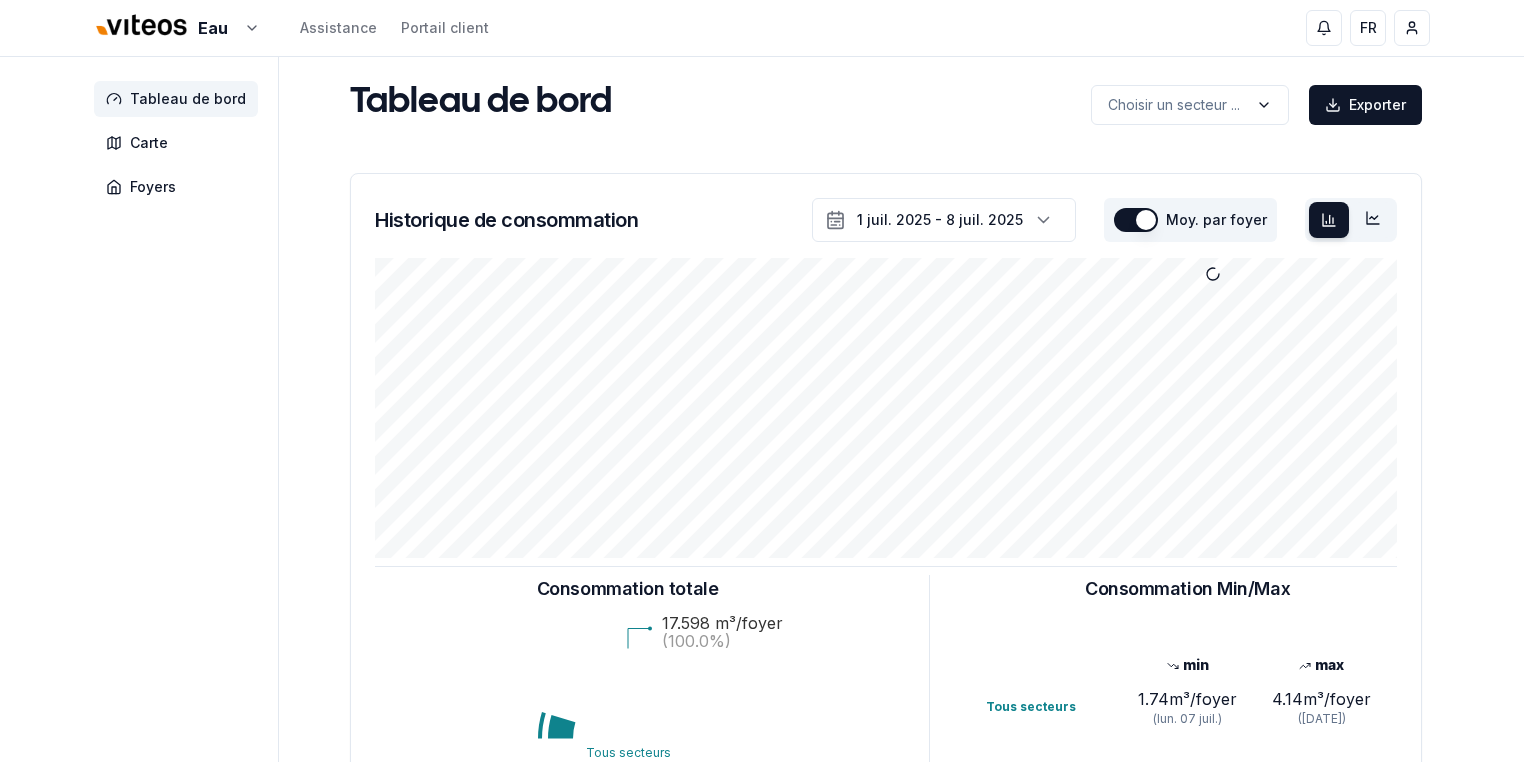 scroll, scrollTop: 0, scrollLeft: 0, axis: both 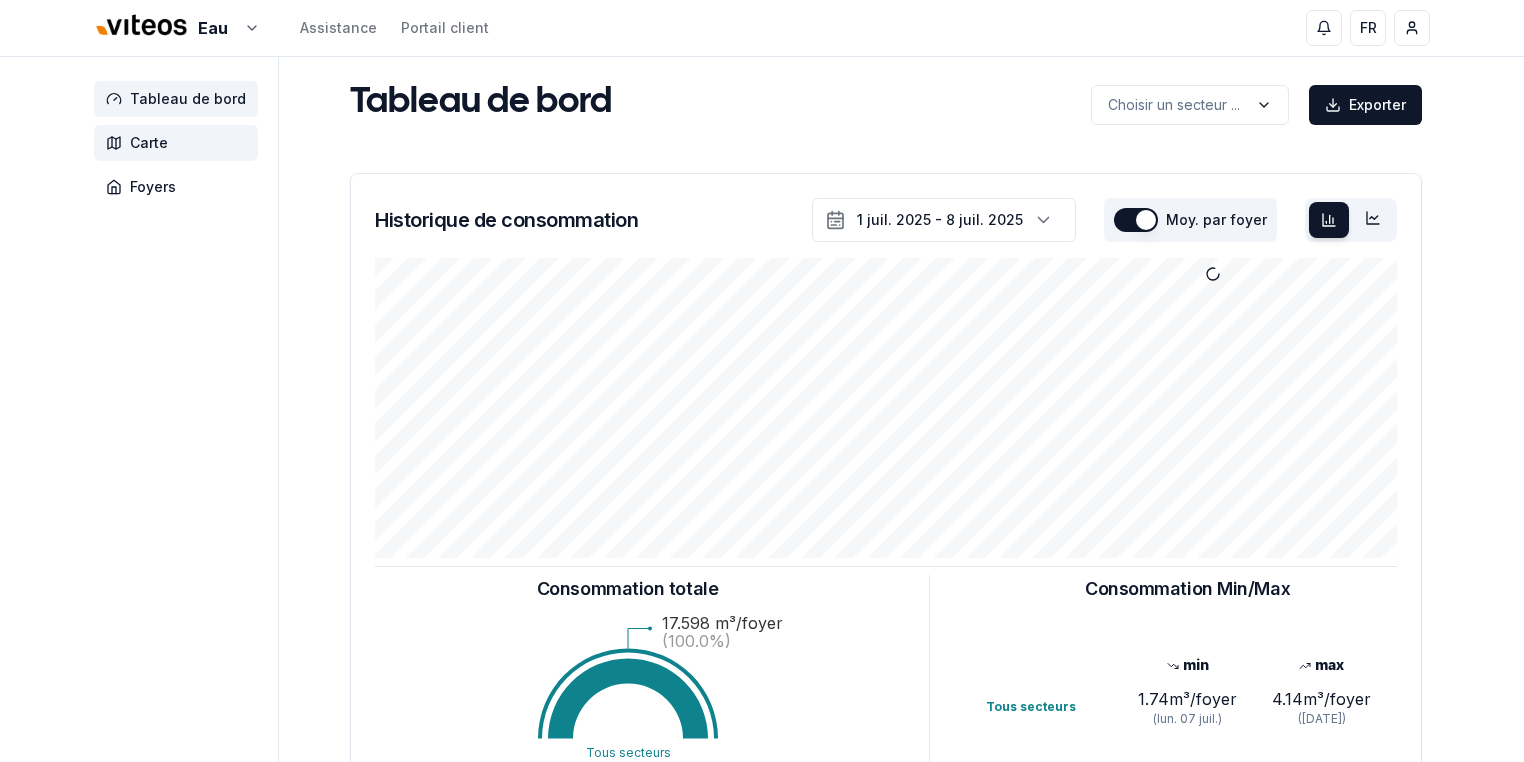 click on "Carte" at bounding box center [149, 143] 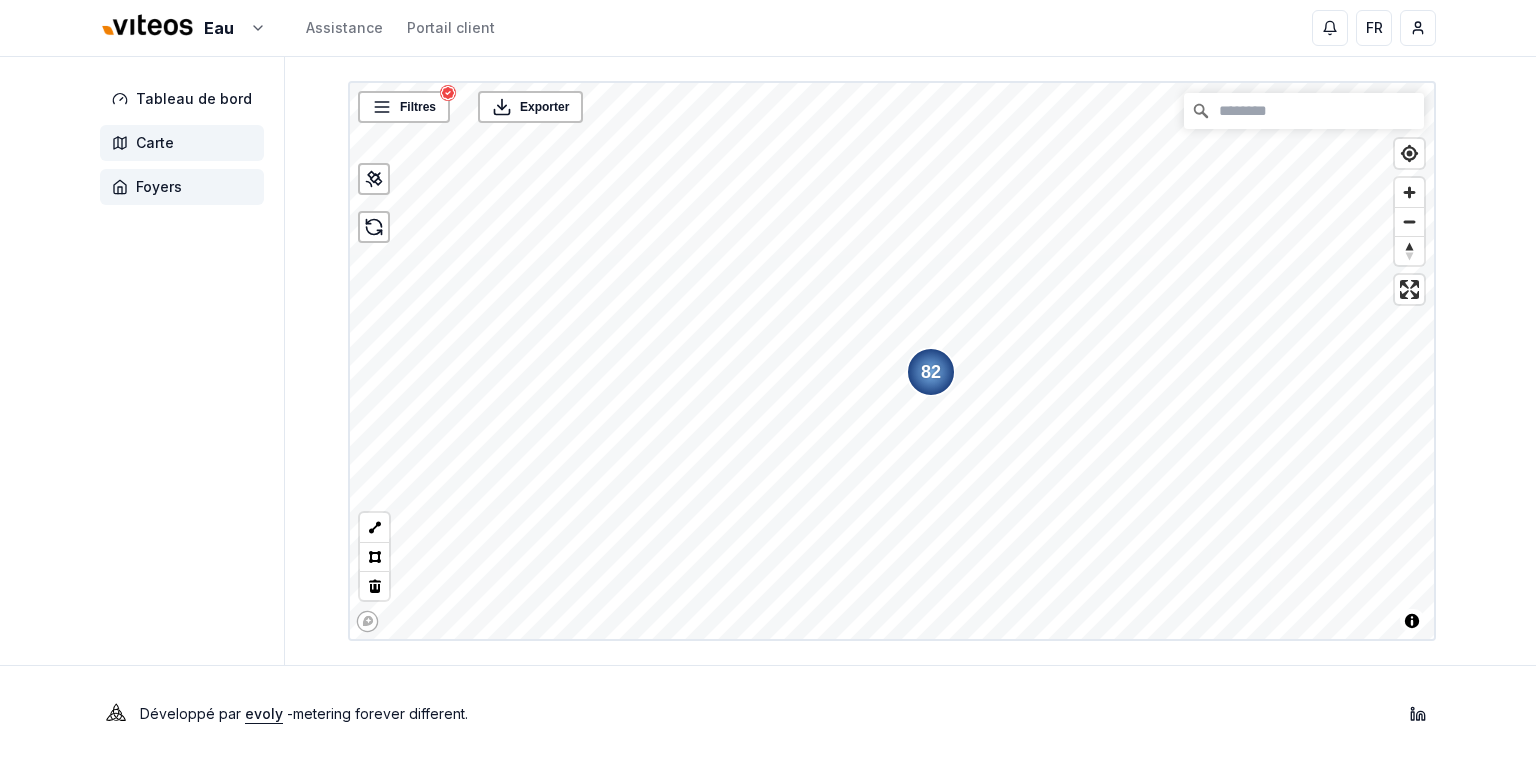click on "Foyers" at bounding box center [159, 187] 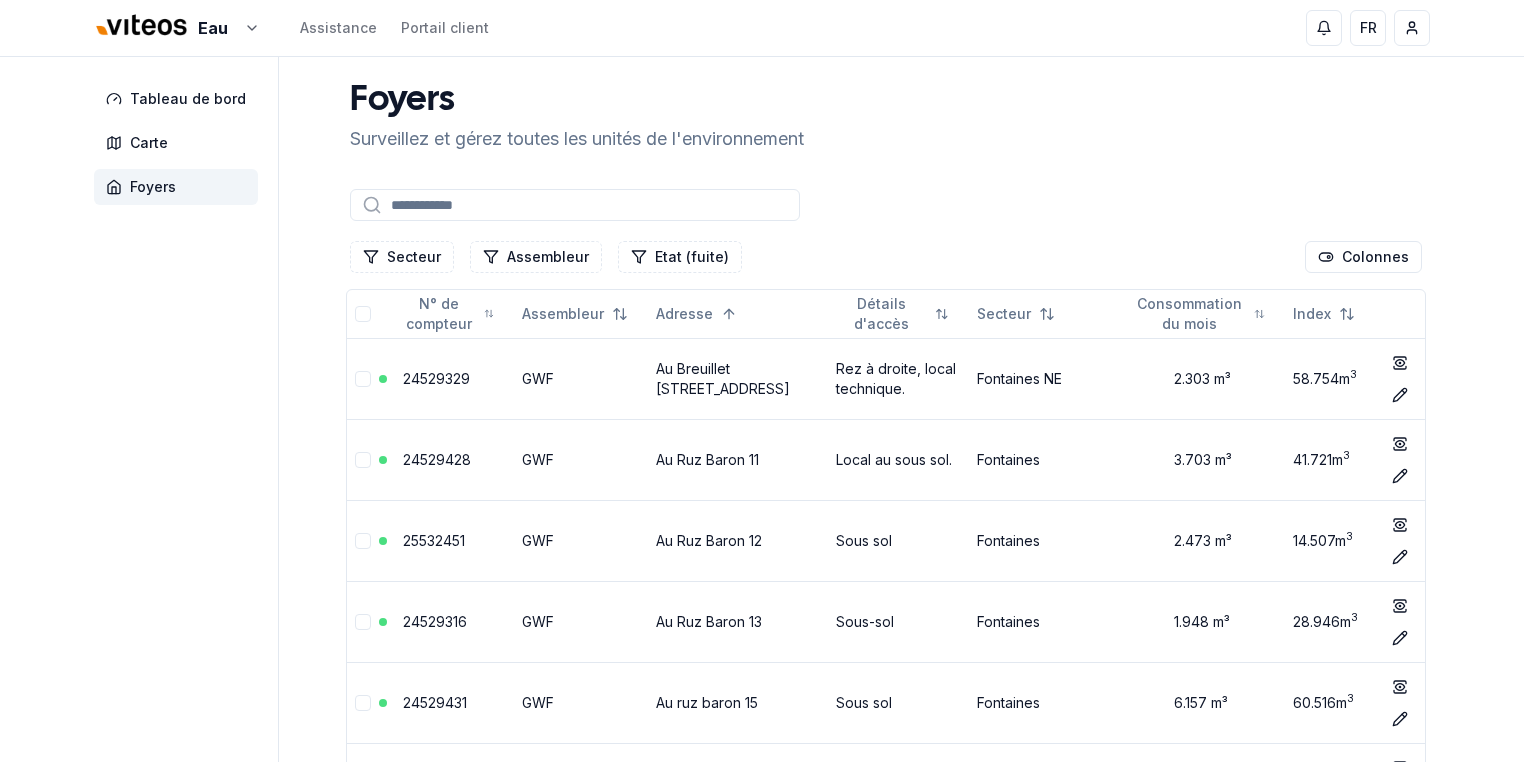 click at bounding box center [575, 205] 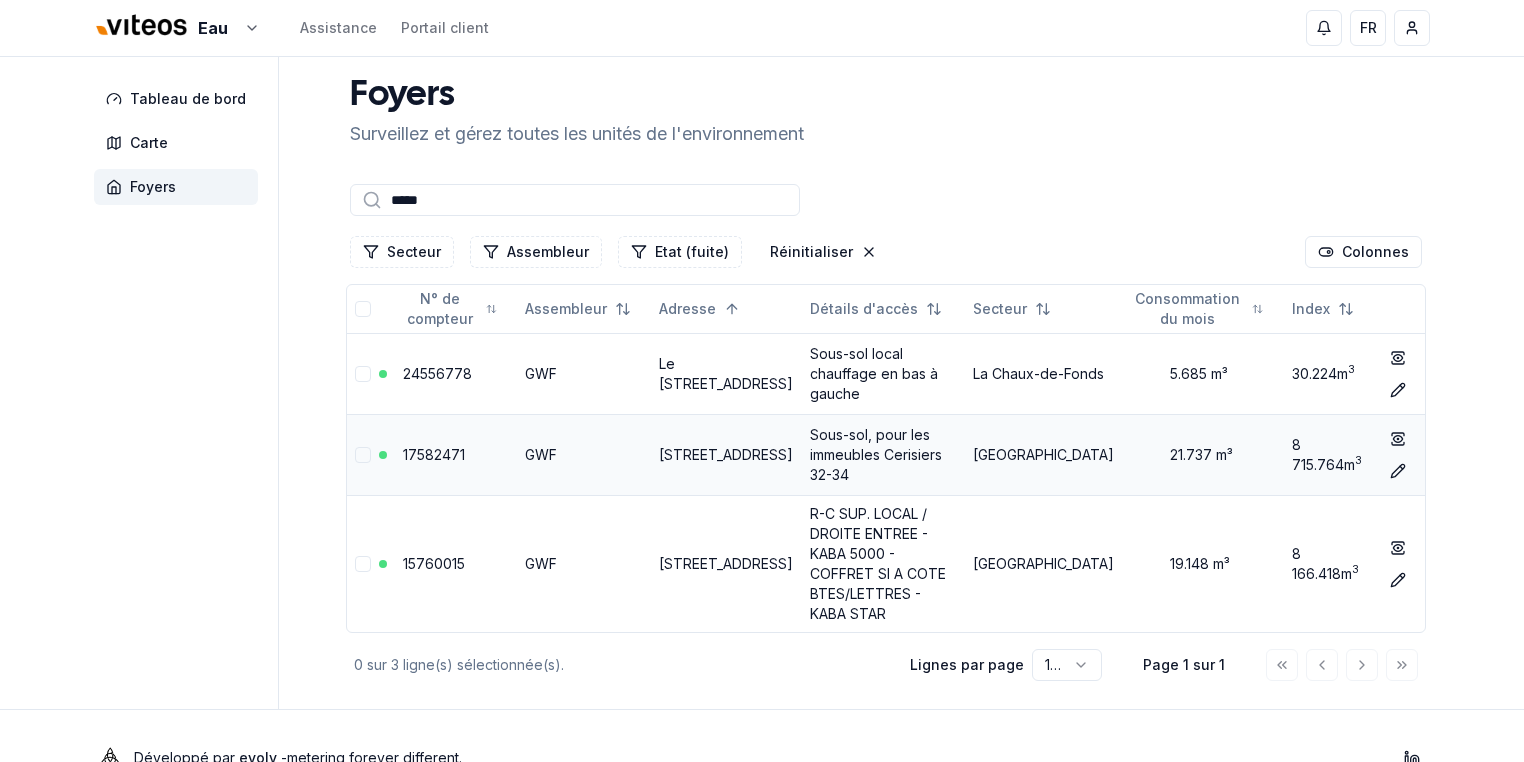 scroll, scrollTop: 7, scrollLeft: 0, axis: vertical 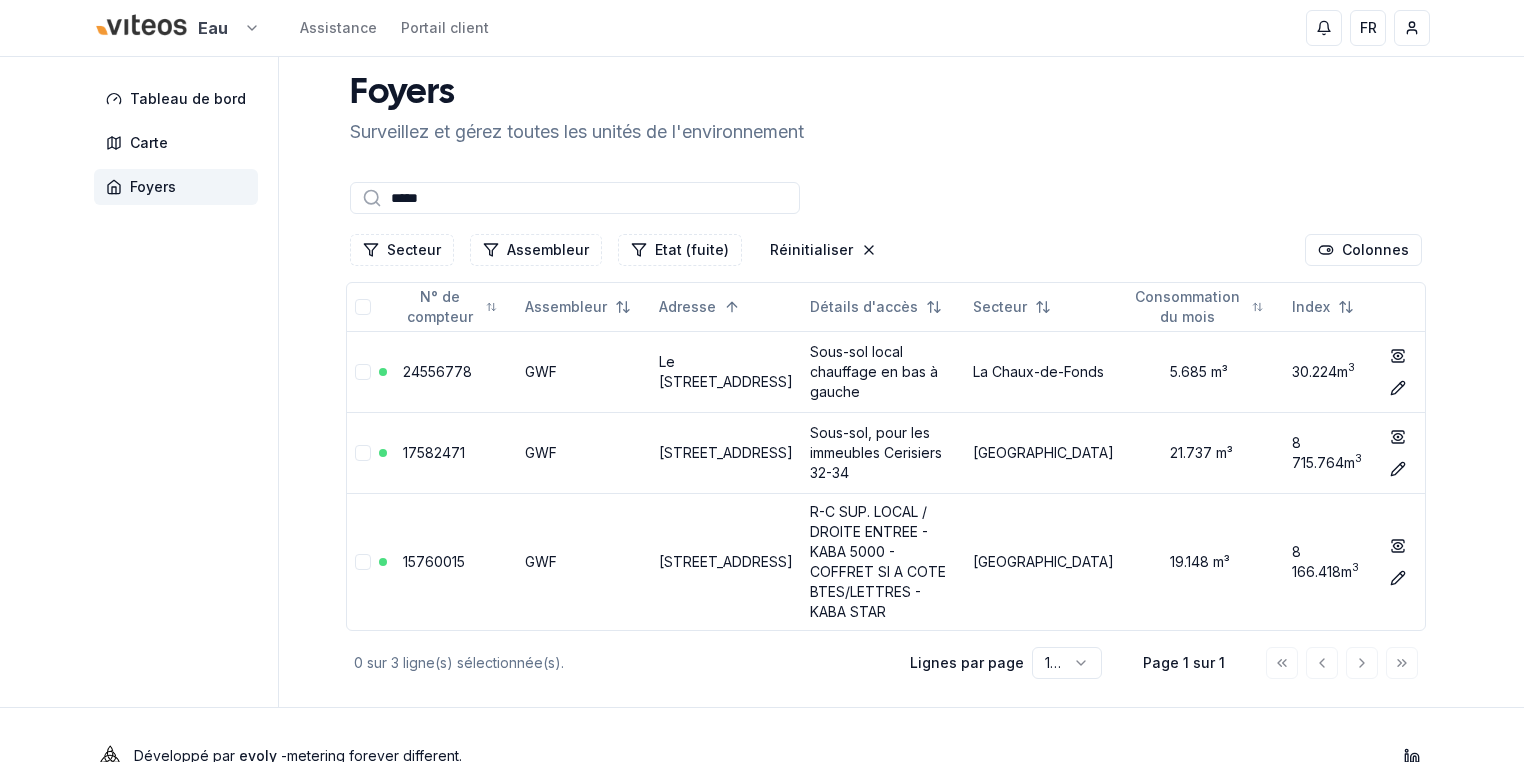 type on "*****" 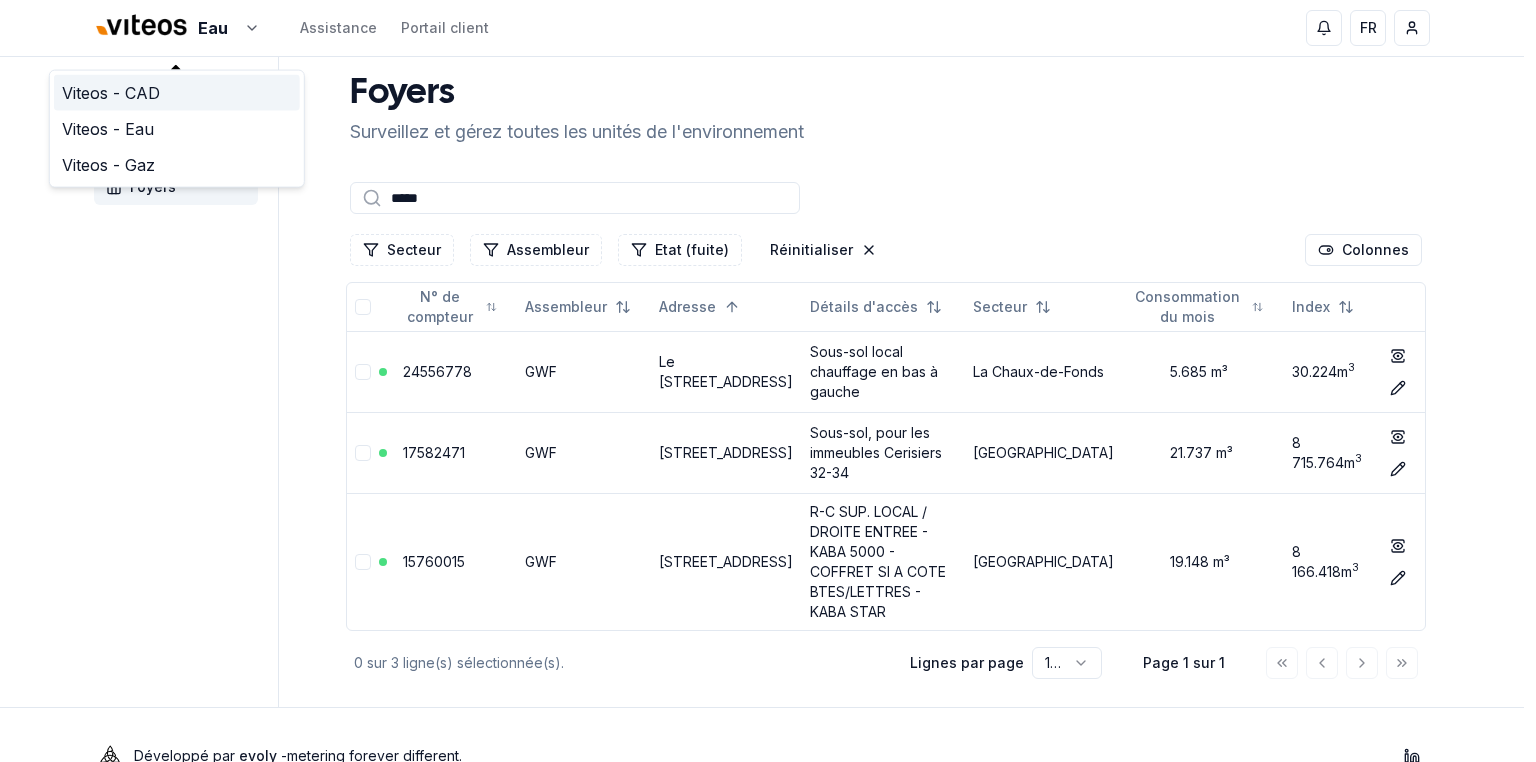 click on "Viteos - CAD" at bounding box center [177, 93] 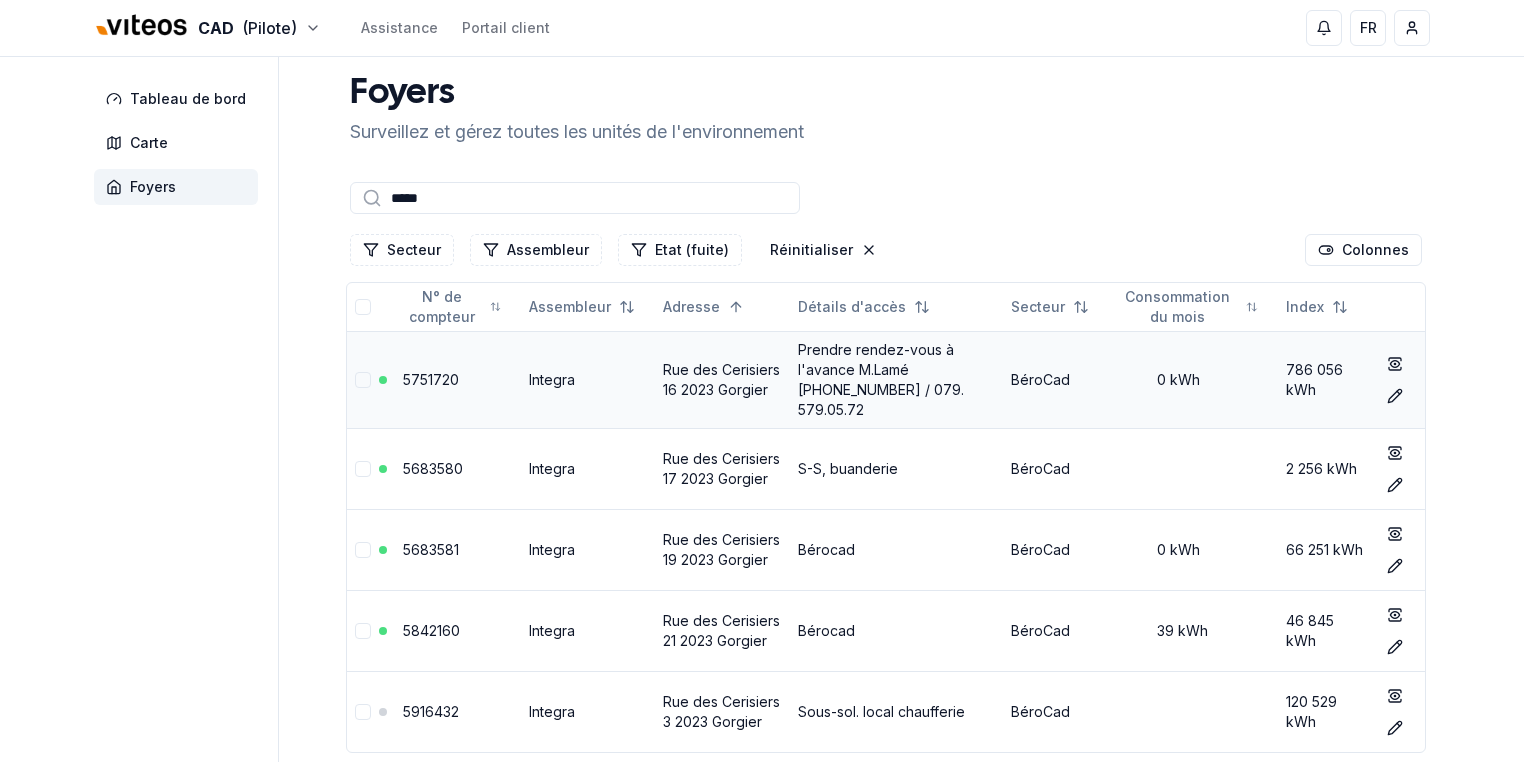 click on "Rue des Cerisiers 16 2023 Gorgier" at bounding box center [721, 379] 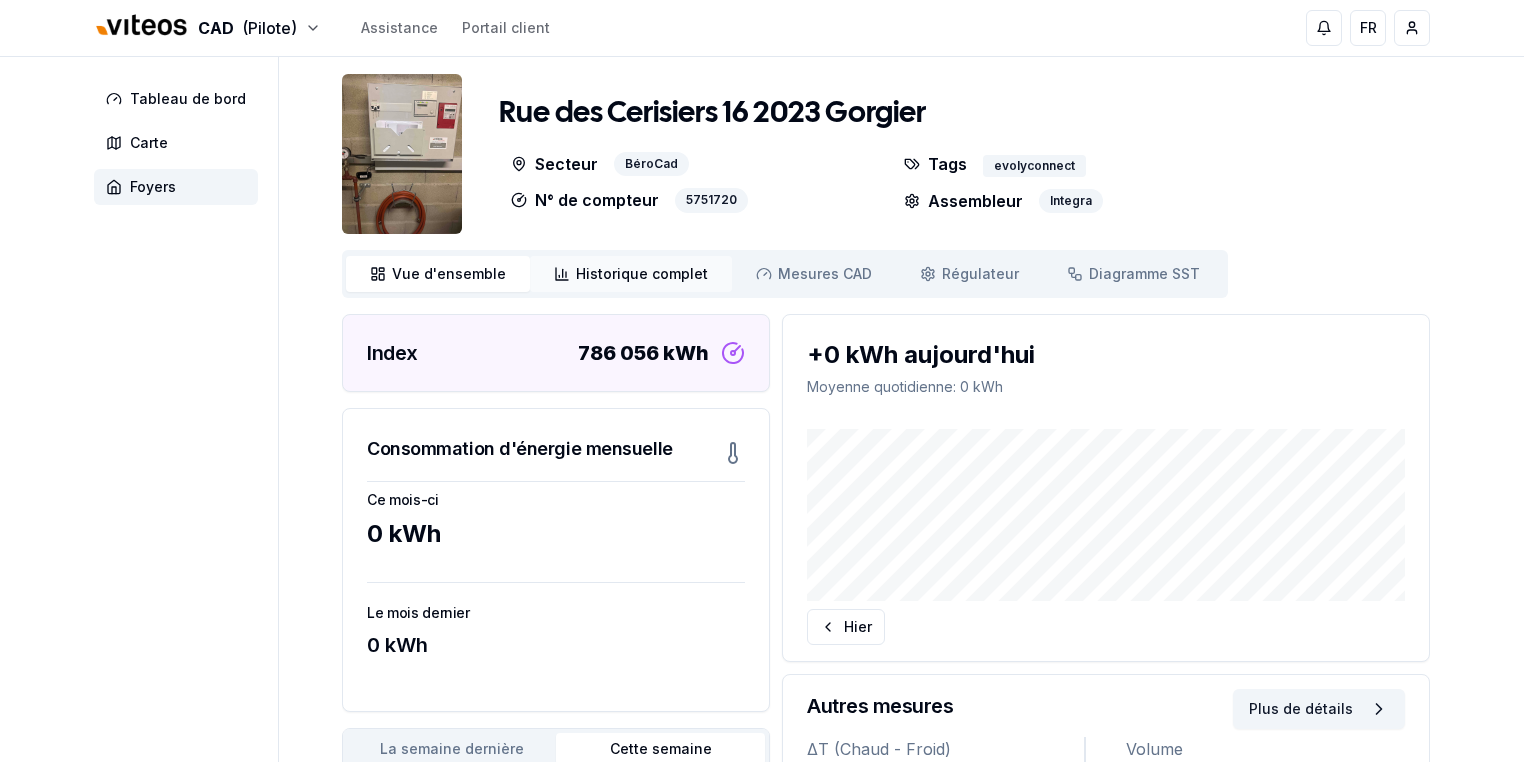 click on "Historique complet" at bounding box center (642, 274) 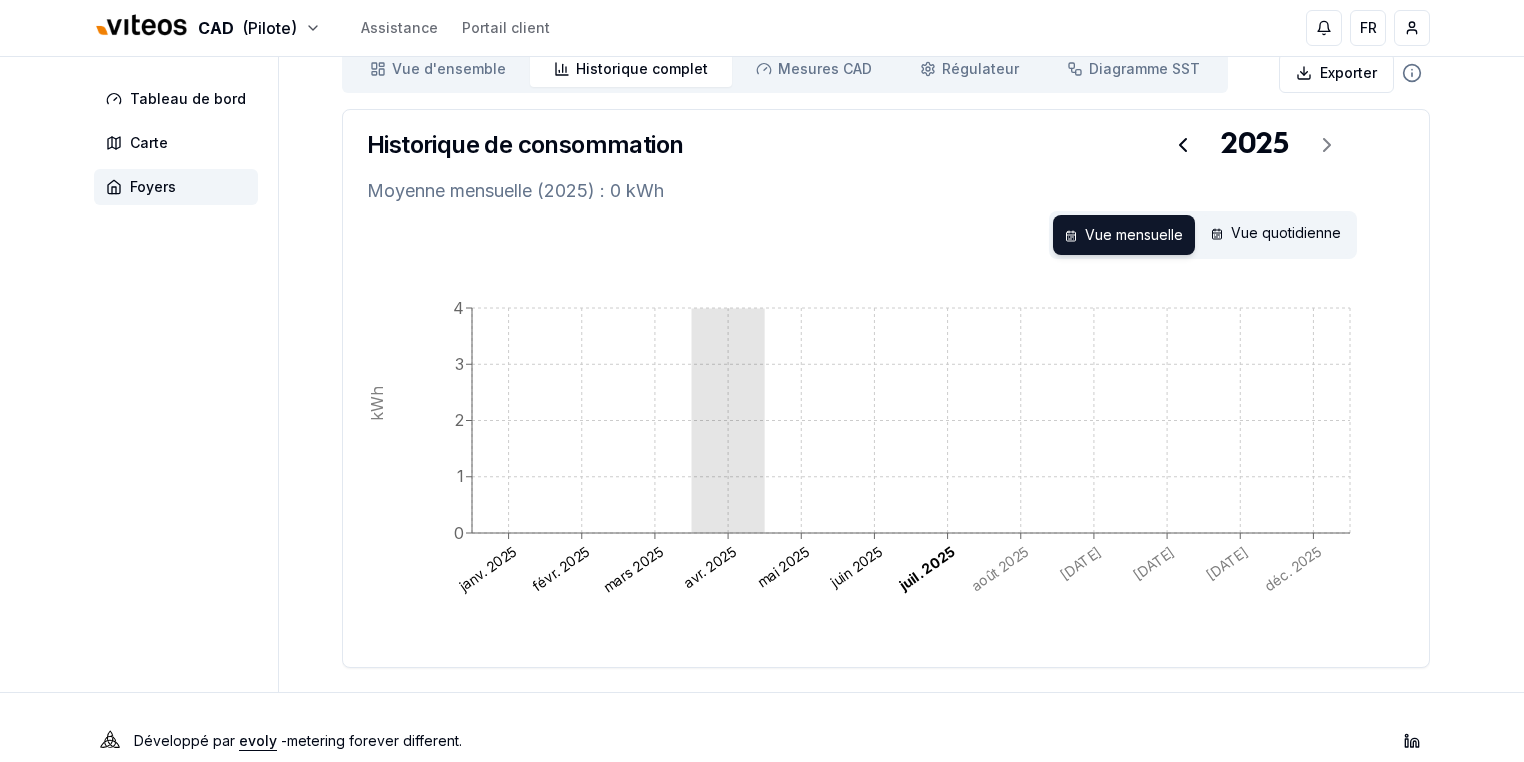 scroll, scrollTop: 237, scrollLeft: 0, axis: vertical 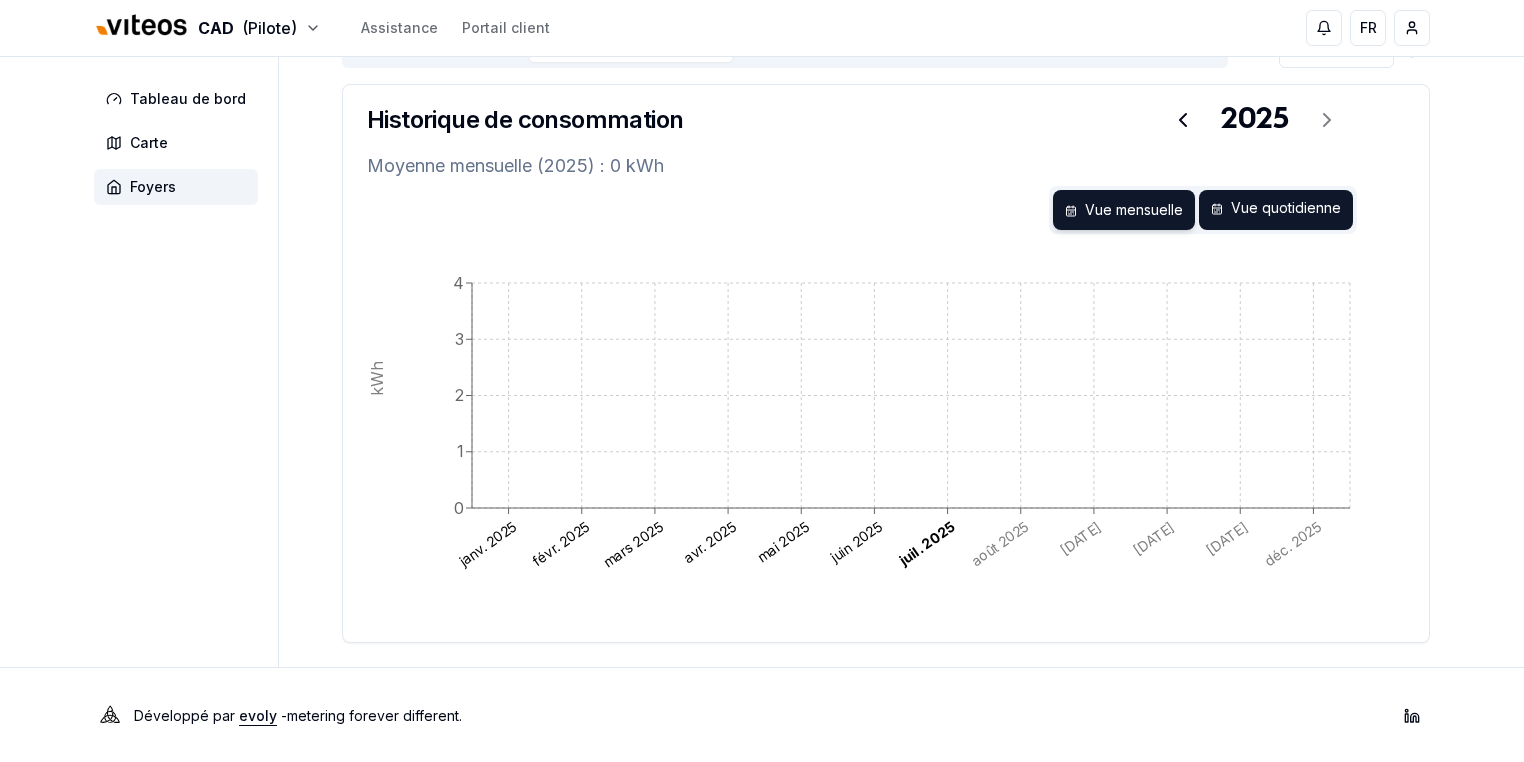 click on "Vue quotidienne" at bounding box center [1276, 210] 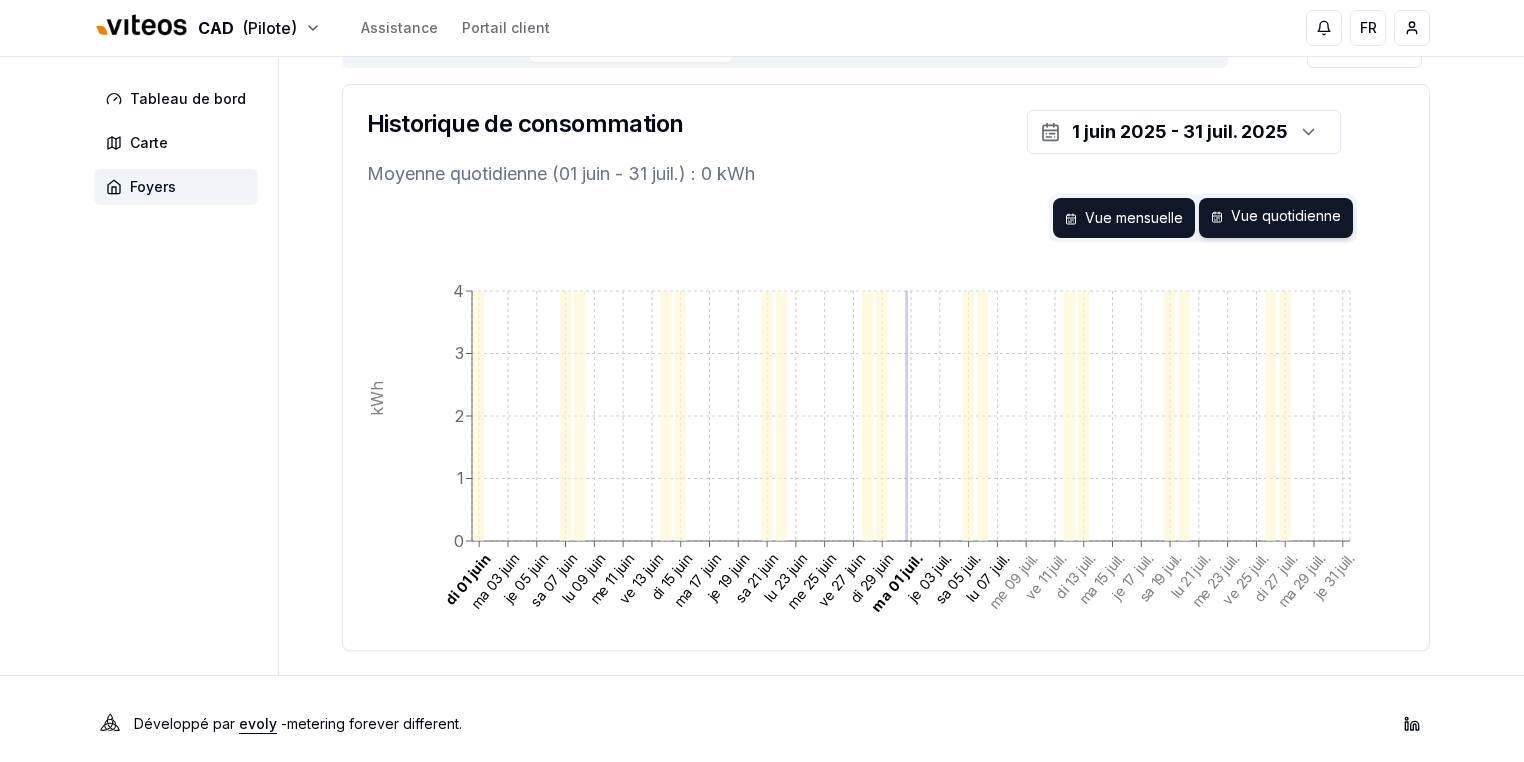 click on "Vue mensuelle" at bounding box center [1124, 218] 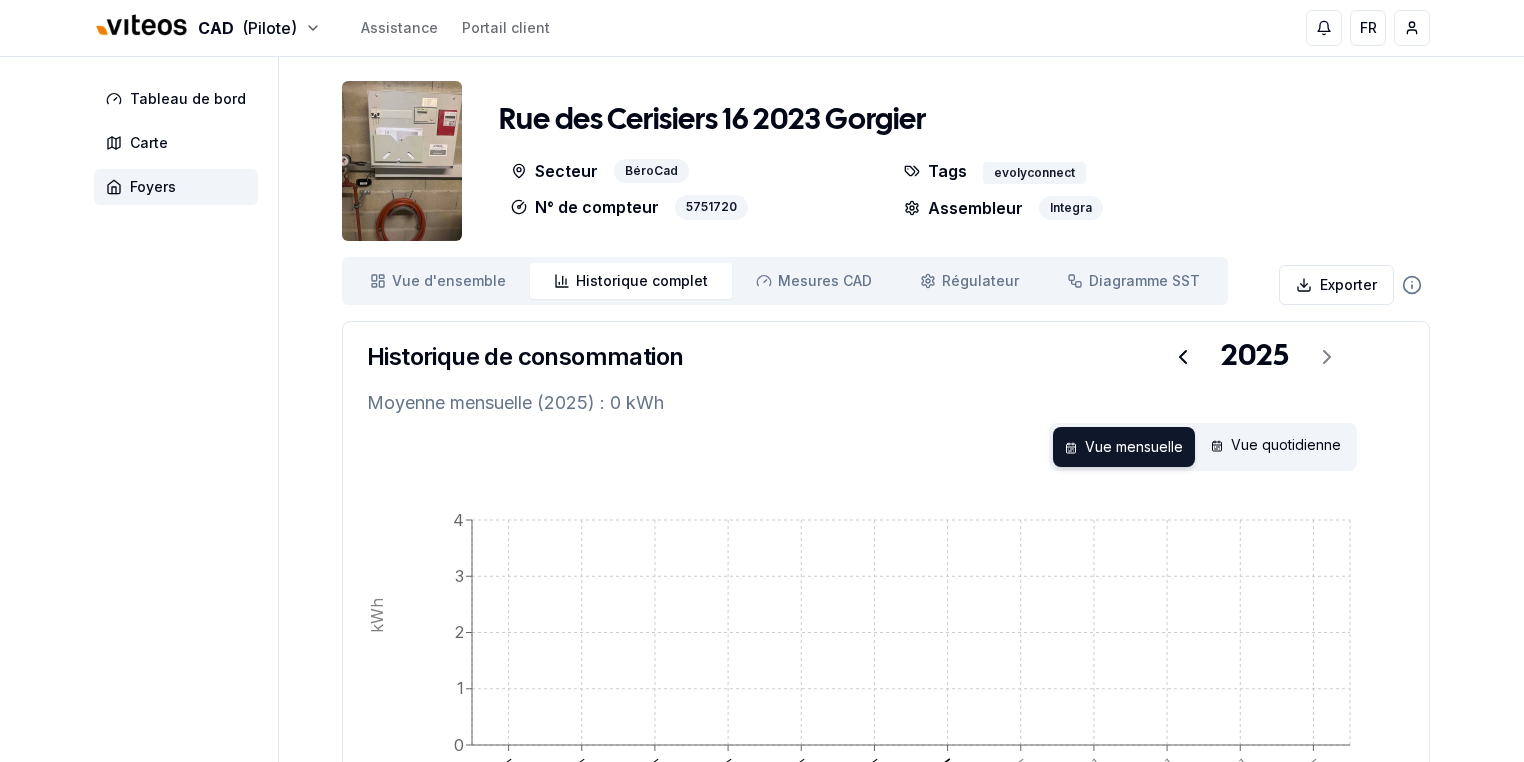 scroll, scrollTop: 0, scrollLeft: 0, axis: both 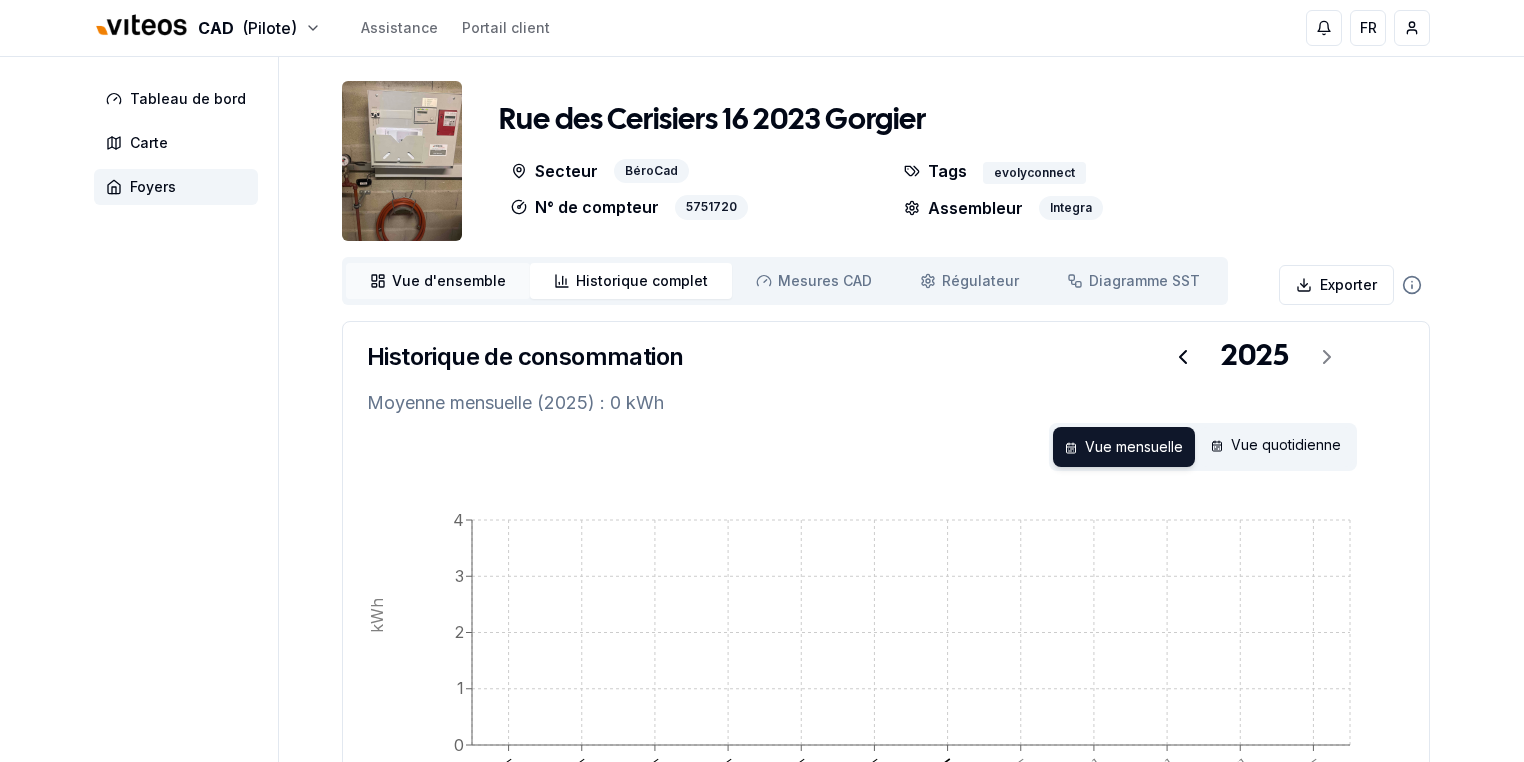click on "Vue d'ensemble" at bounding box center [449, 281] 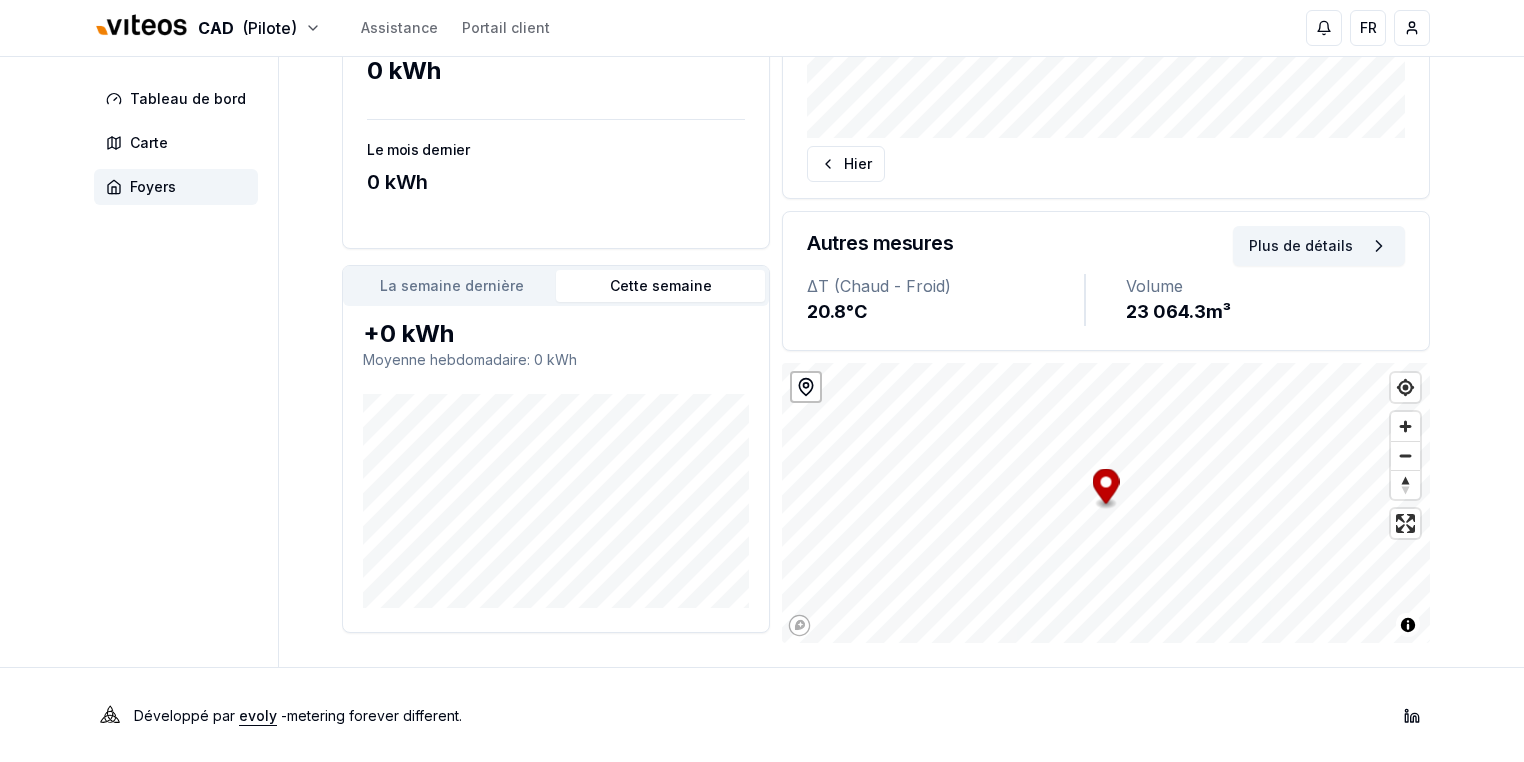 scroll, scrollTop: 0, scrollLeft: 0, axis: both 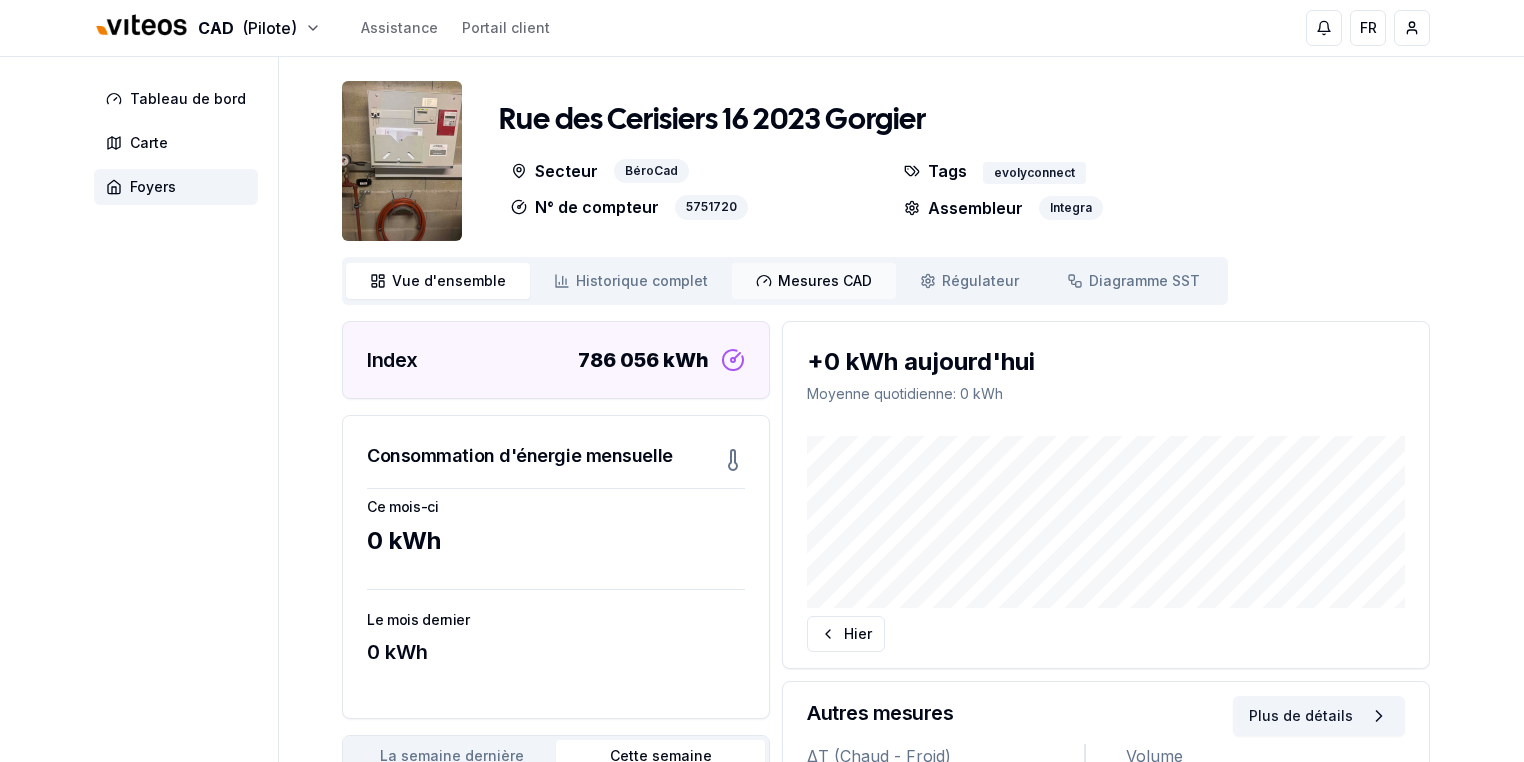 click on "Mesures CAD" at bounding box center [825, 281] 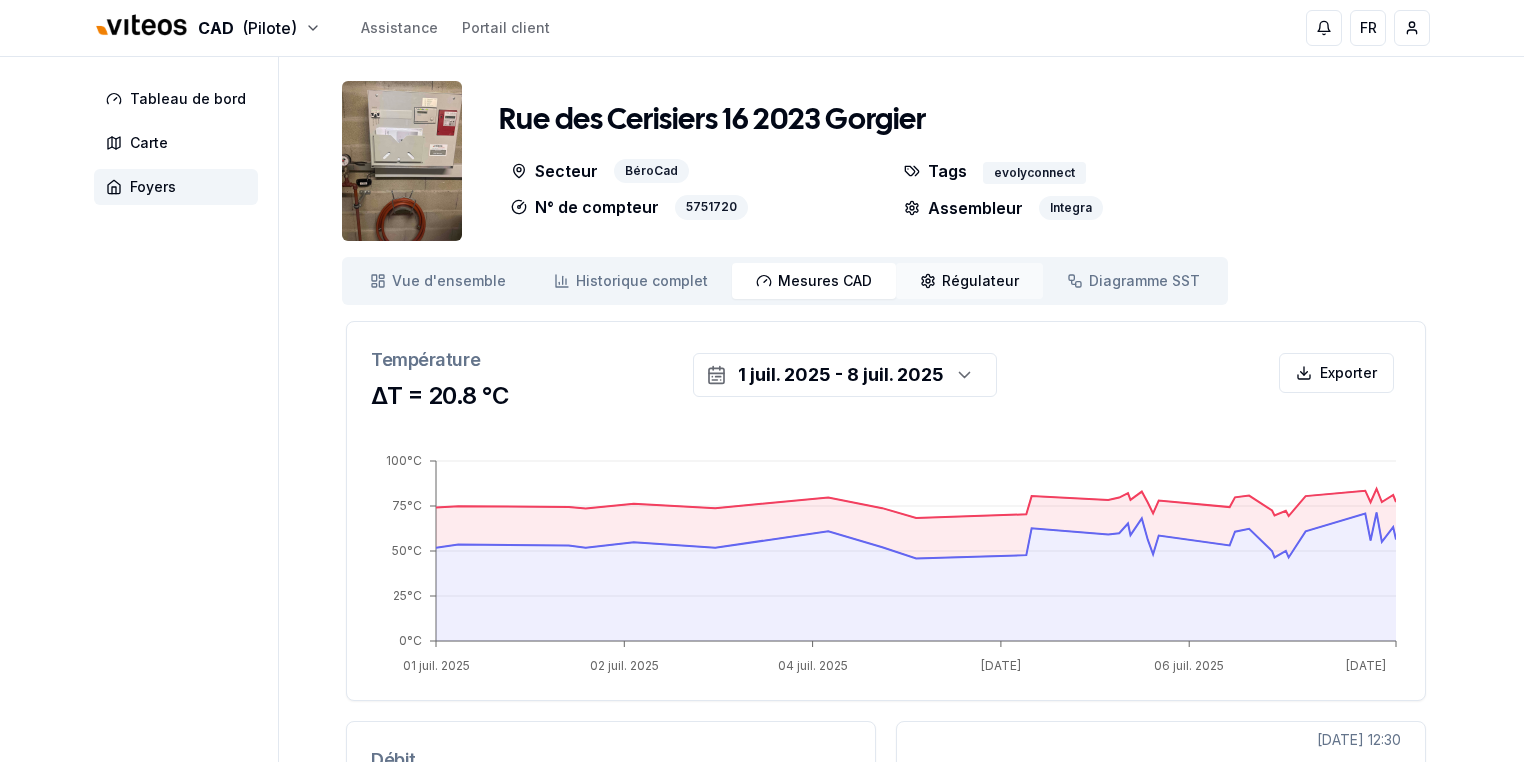 click on "Régulateur" at bounding box center [980, 281] 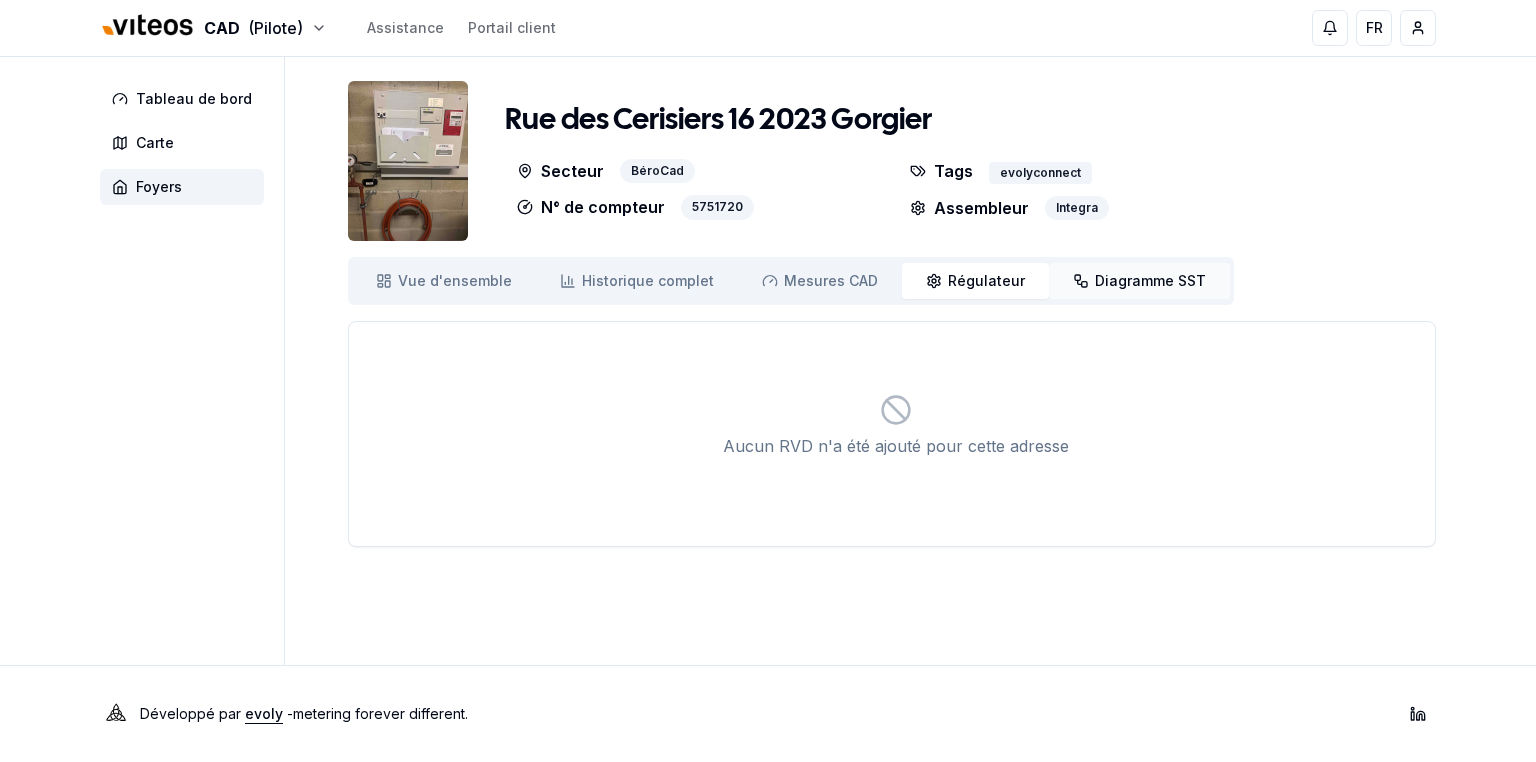 click on "Diagramme SST" at bounding box center (1150, 281) 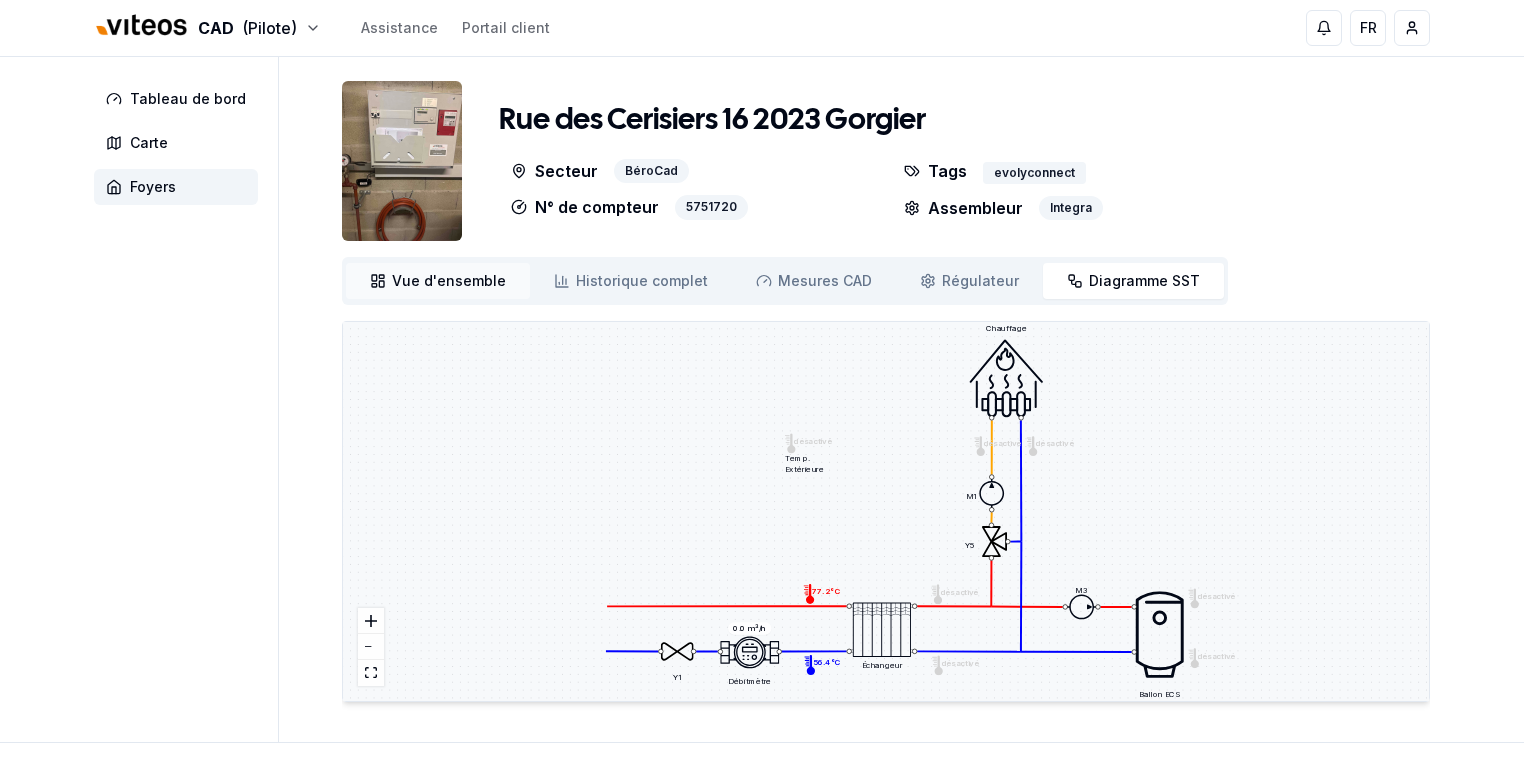 click on "Vue d'ensemble" at bounding box center [449, 281] 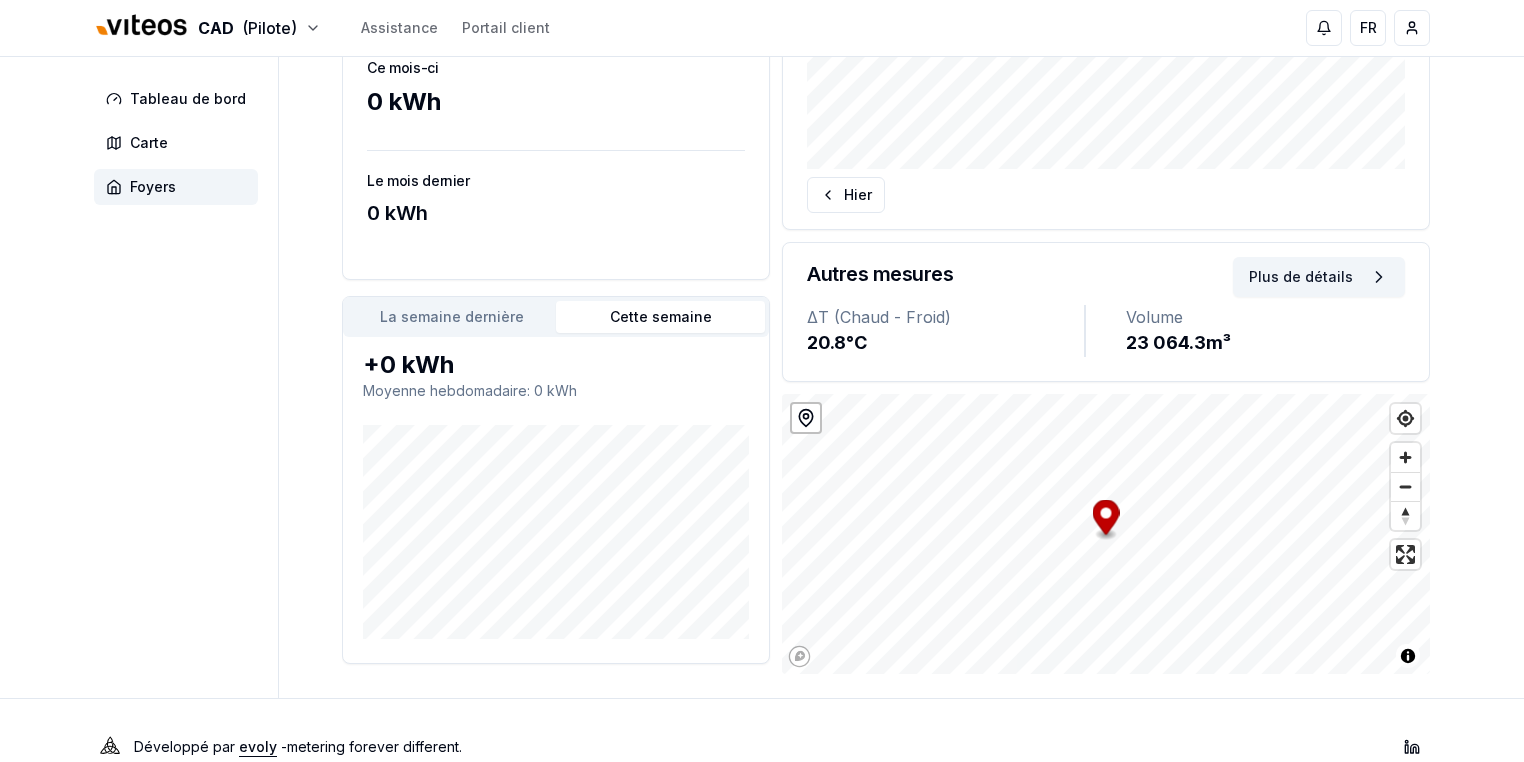 scroll, scrollTop: 470, scrollLeft: 0, axis: vertical 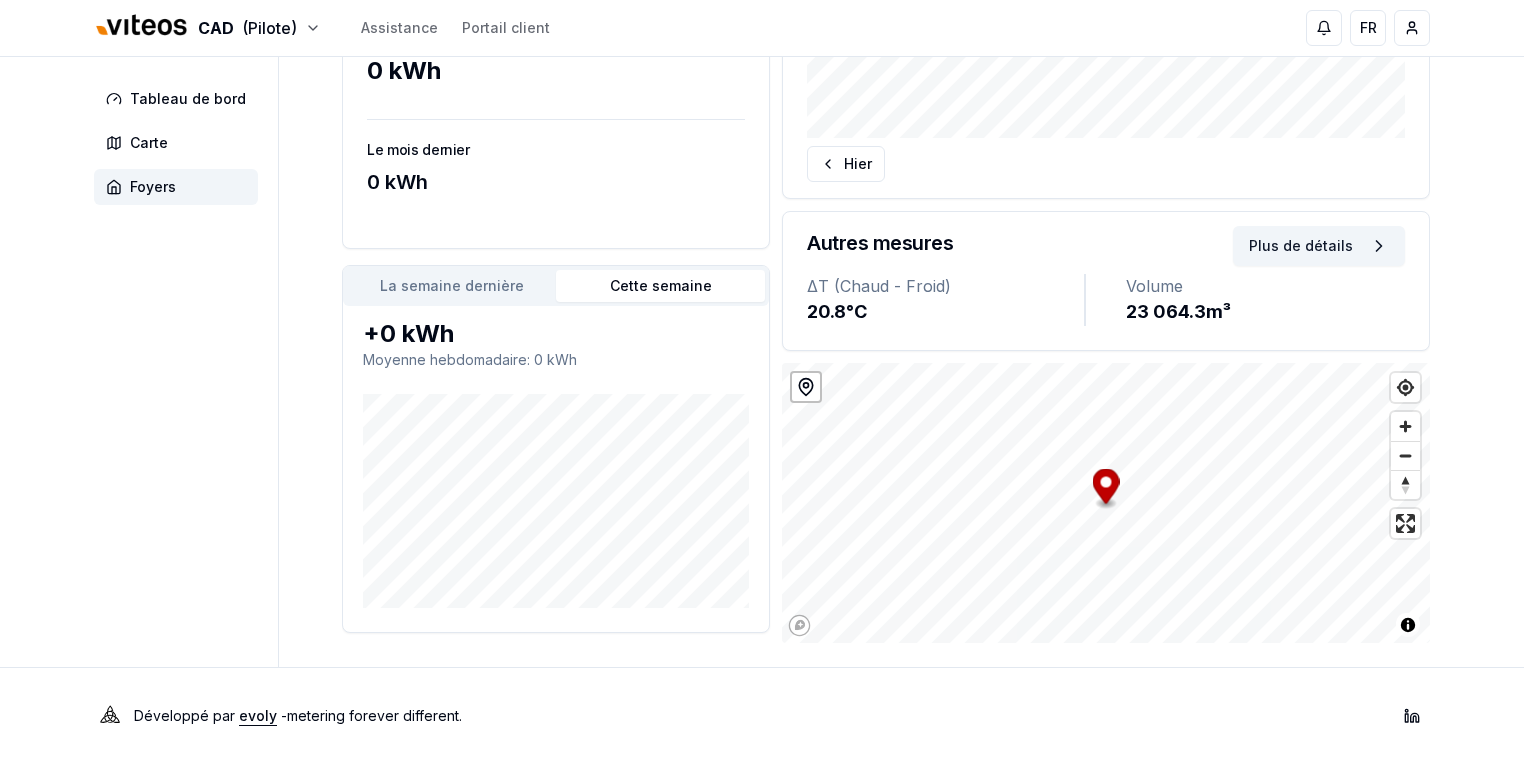 click on "Tableau de bord Carte Foyers Rue des Cerisiers 16 2023 Gorgier Secteur BéroCad N° de compteur 5751720 Tags evolyconnect Assembleur Integra Vue d'ensemble ensemble Historique complet Historique Mesures CAD Mes. CAD Régulateur Régulateur Diagramme SST Diagramme Index 786 056 kWh Consommation d'énergie mensuelle Ce mois-ci 0 kWh Le mois dernier 0 kWh La semaine dernière Cette semaine +0 kWh Moyenne hebdomadaire  :   0 kWh +0 kWh aujourd'hui Moyenne quotidienne  :   0 kWh Hier Autres mesures Plus de détails ΔT (Chaud - Froid) 20.8 °C Volume 23 064.3  m³ © Mapbox   © OpenStreetMap   Improve this map" at bounding box center [762, 127] 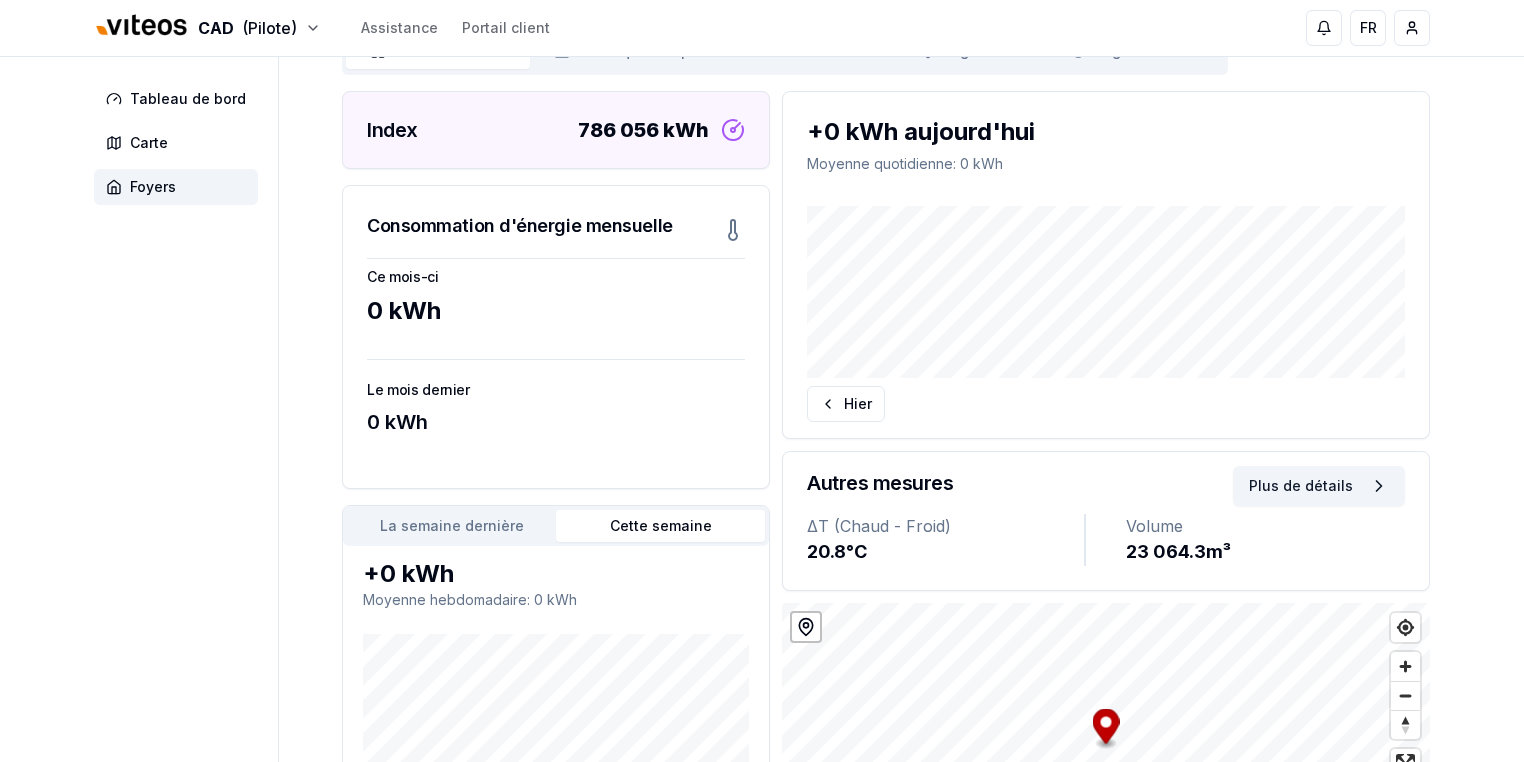scroll, scrollTop: 0, scrollLeft: 0, axis: both 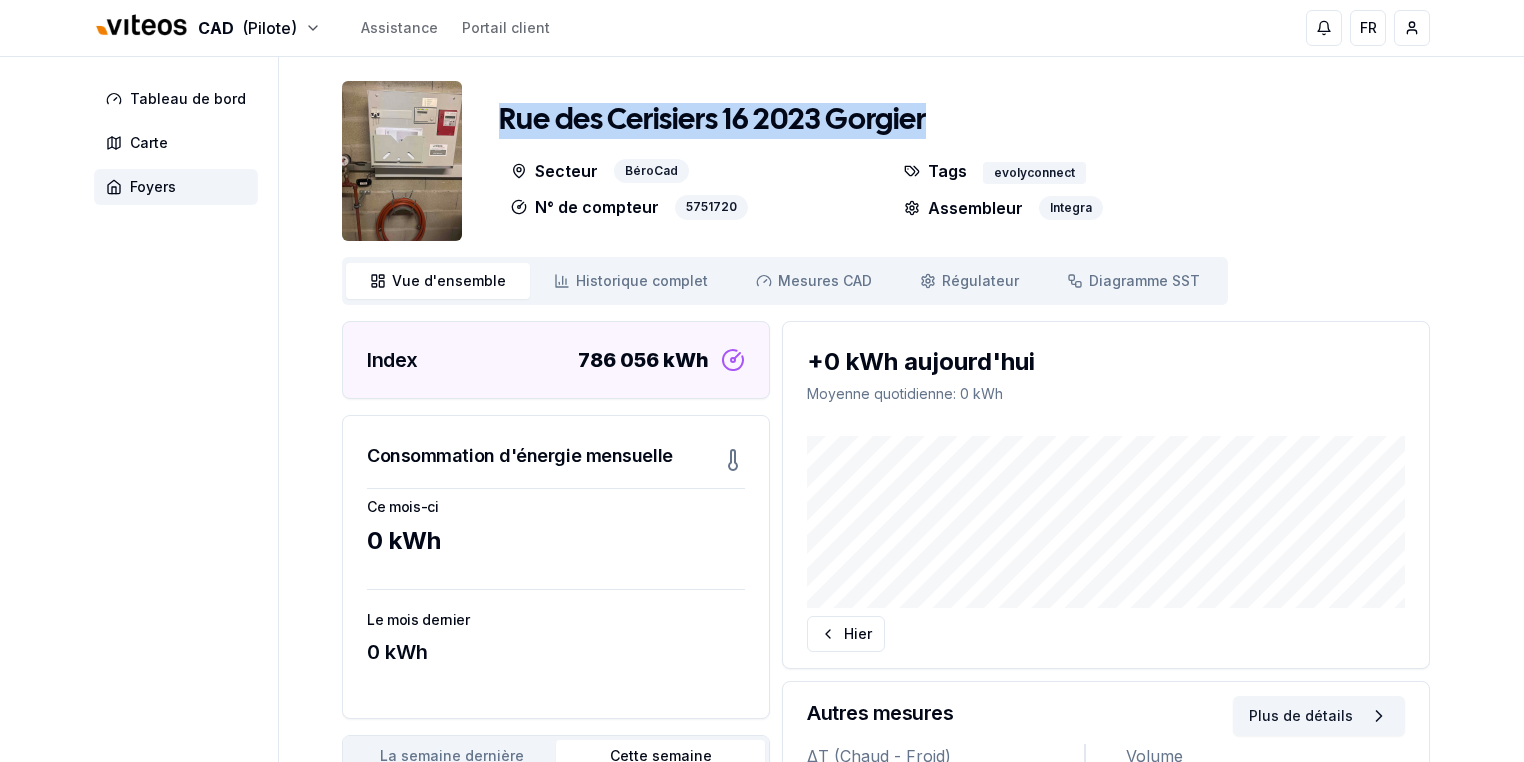 drag, startPoint x: 504, startPoint y: 119, endPoint x: 992, endPoint y: 108, distance: 488.12396 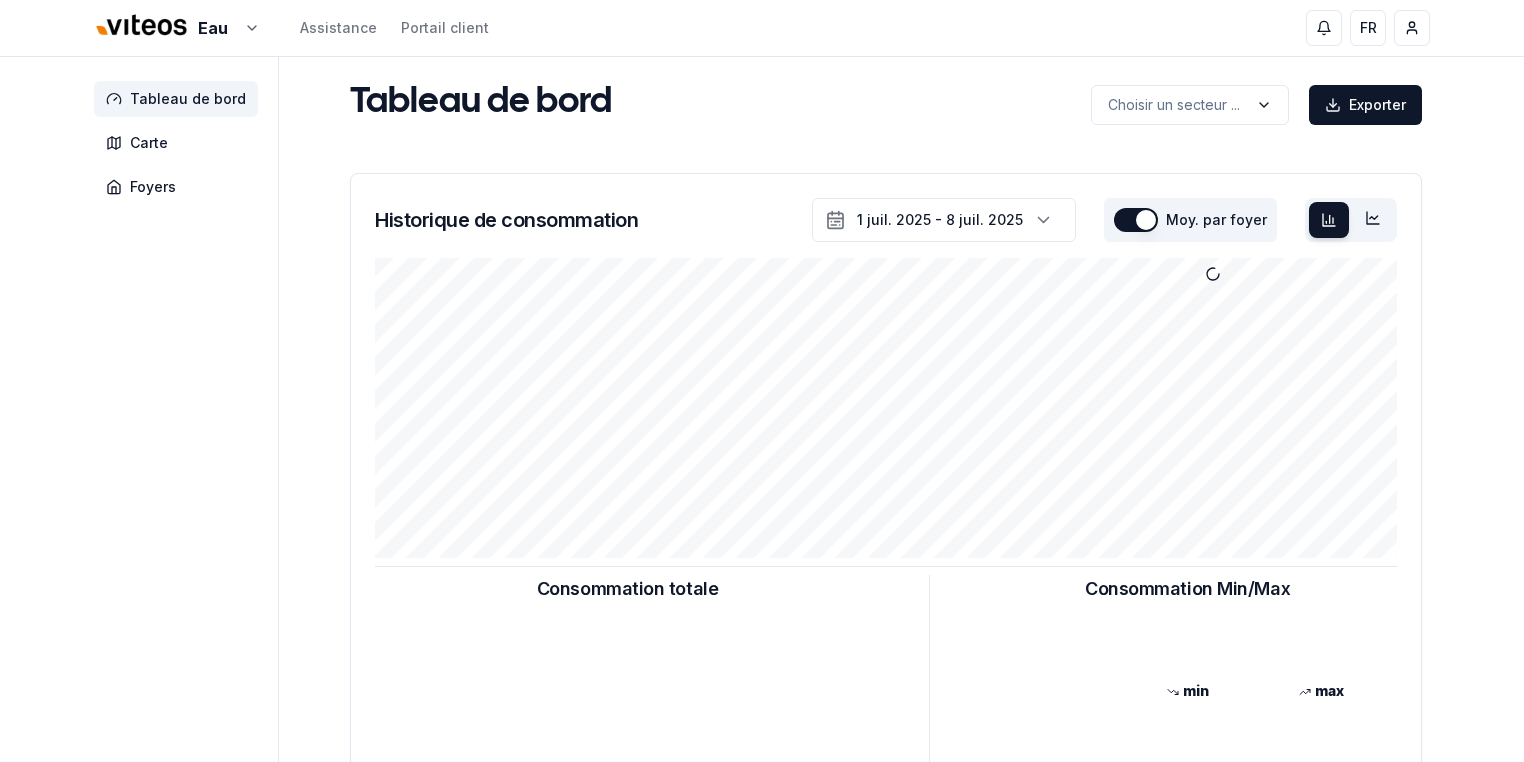 scroll, scrollTop: 0, scrollLeft: 0, axis: both 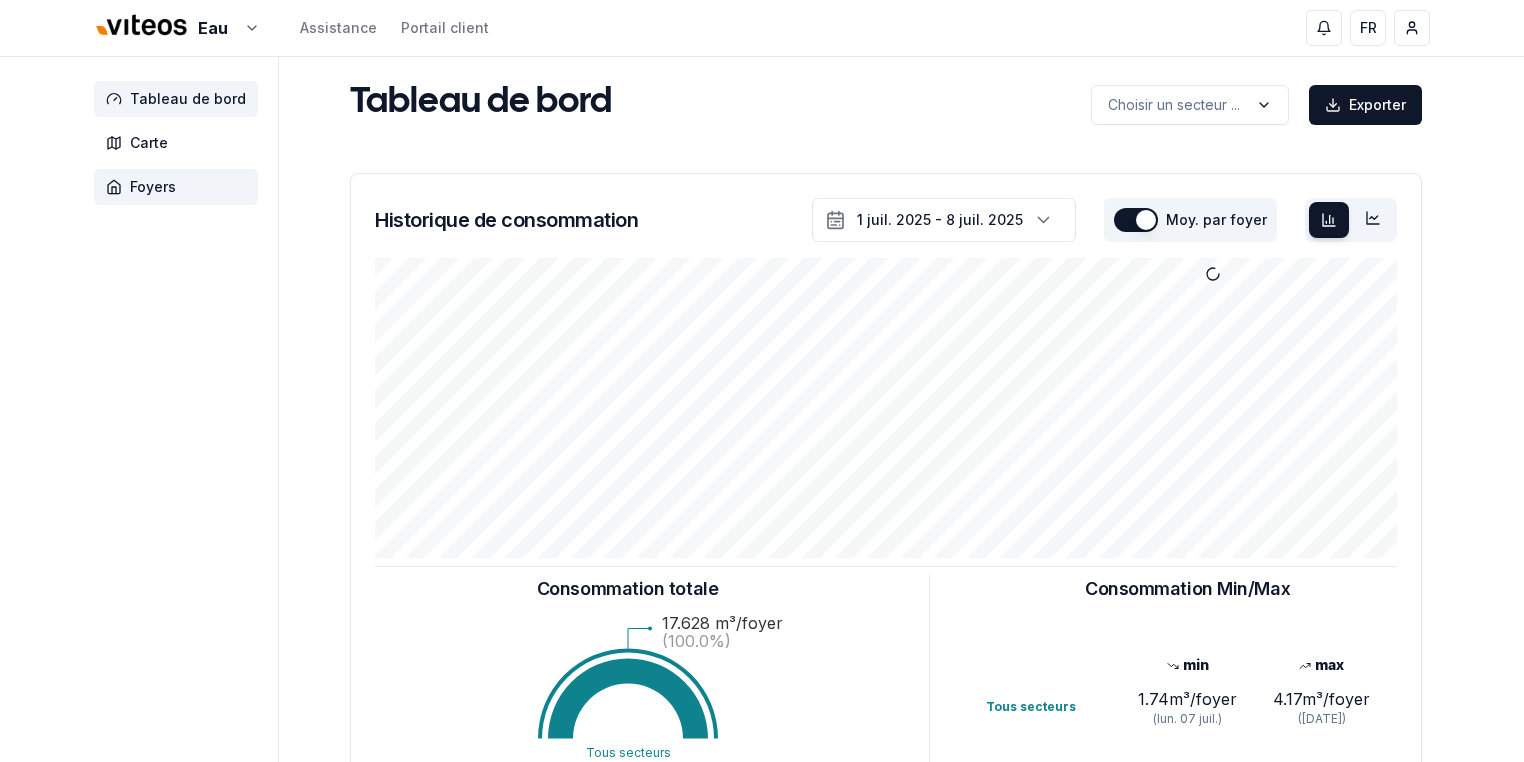 click on "Foyers" at bounding box center [153, 187] 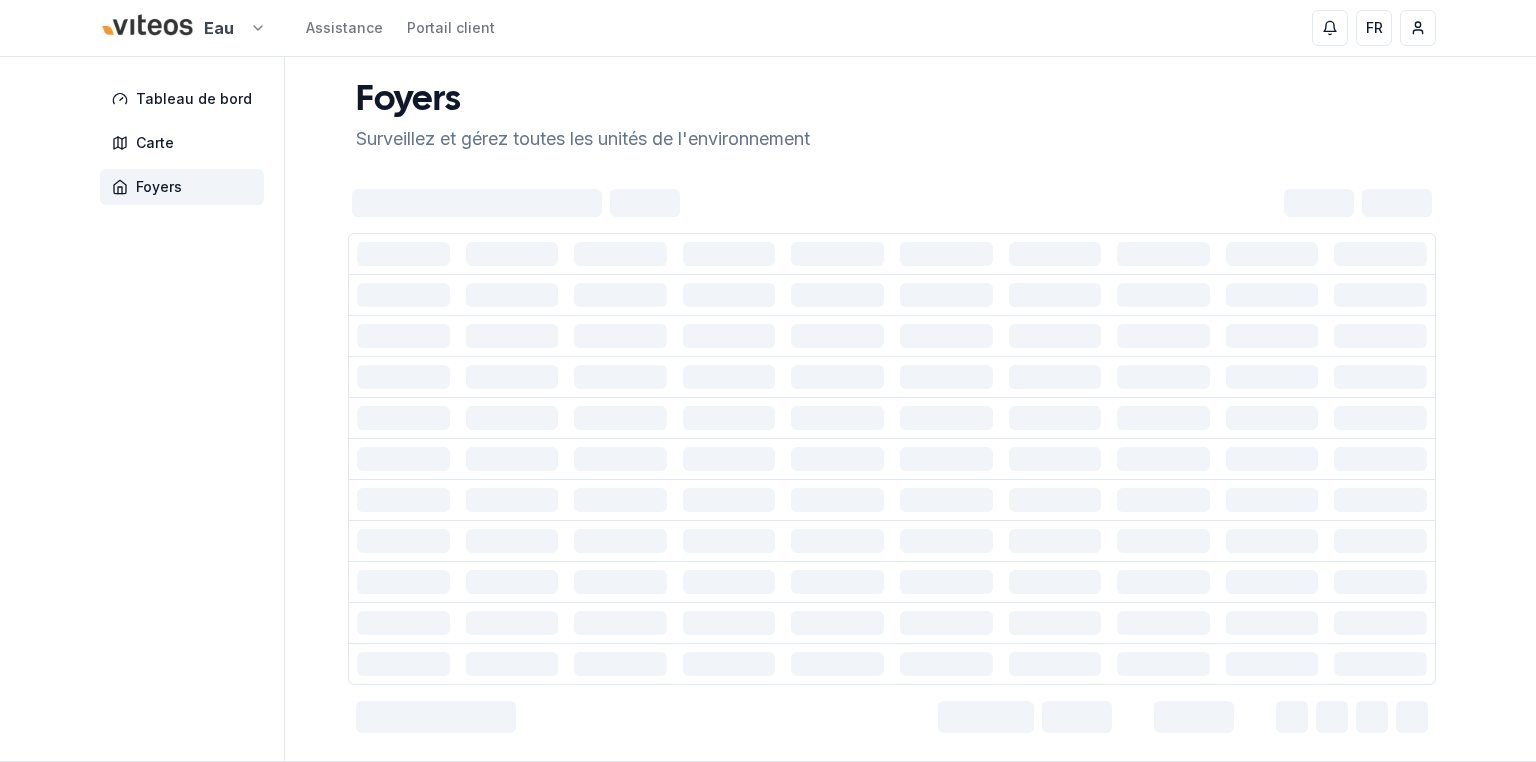 click on "Eau Assistance Portail client FR [PERSON_NAME] Tableau de bord Carte Foyers Foyers Surveillez et gérez toutes les unités de l'environnement Développé par   evoly   -  metering forever different . Linkedin 11" at bounding box center [768, 429] 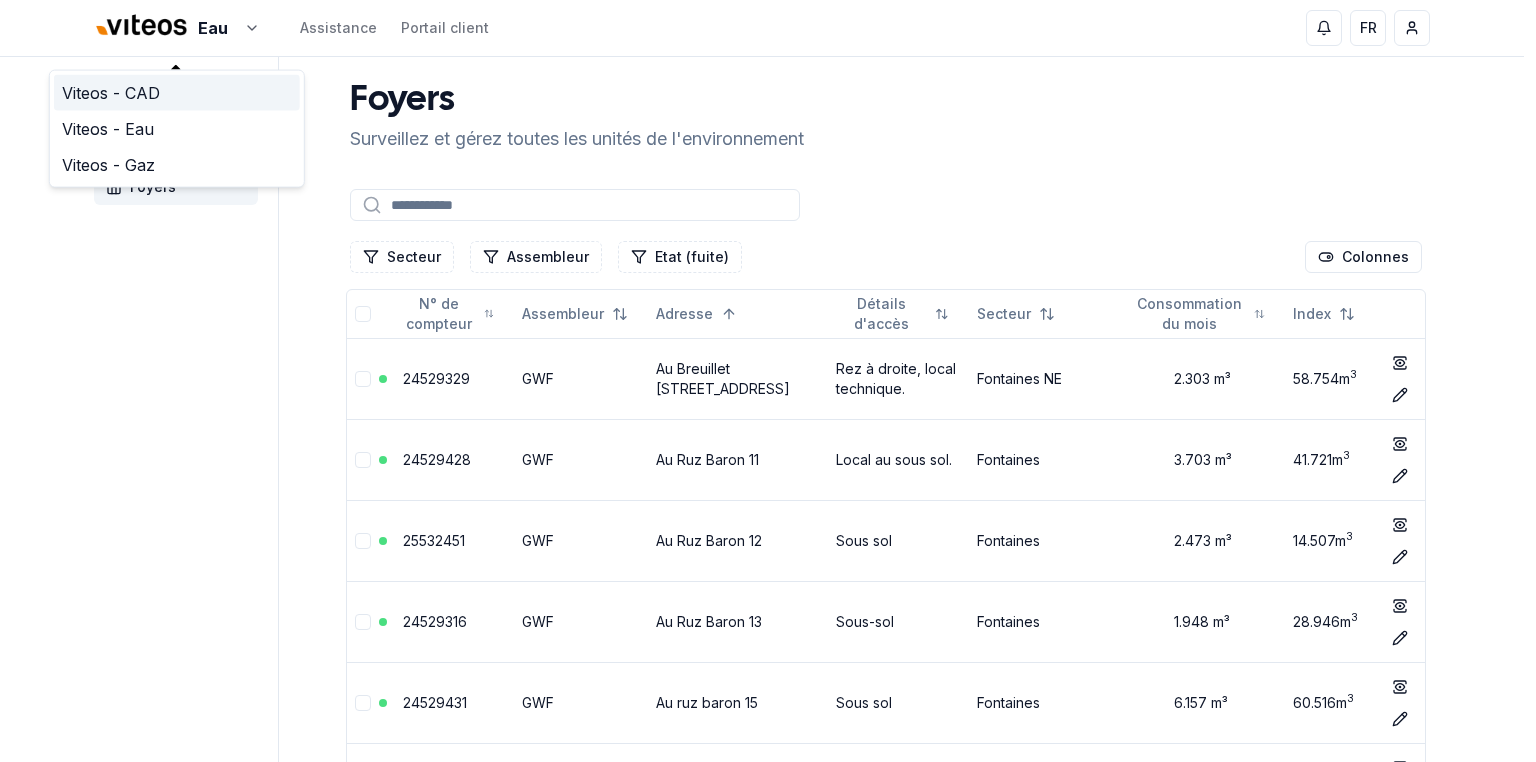 click on "Viteos - CAD" at bounding box center (177, 93) 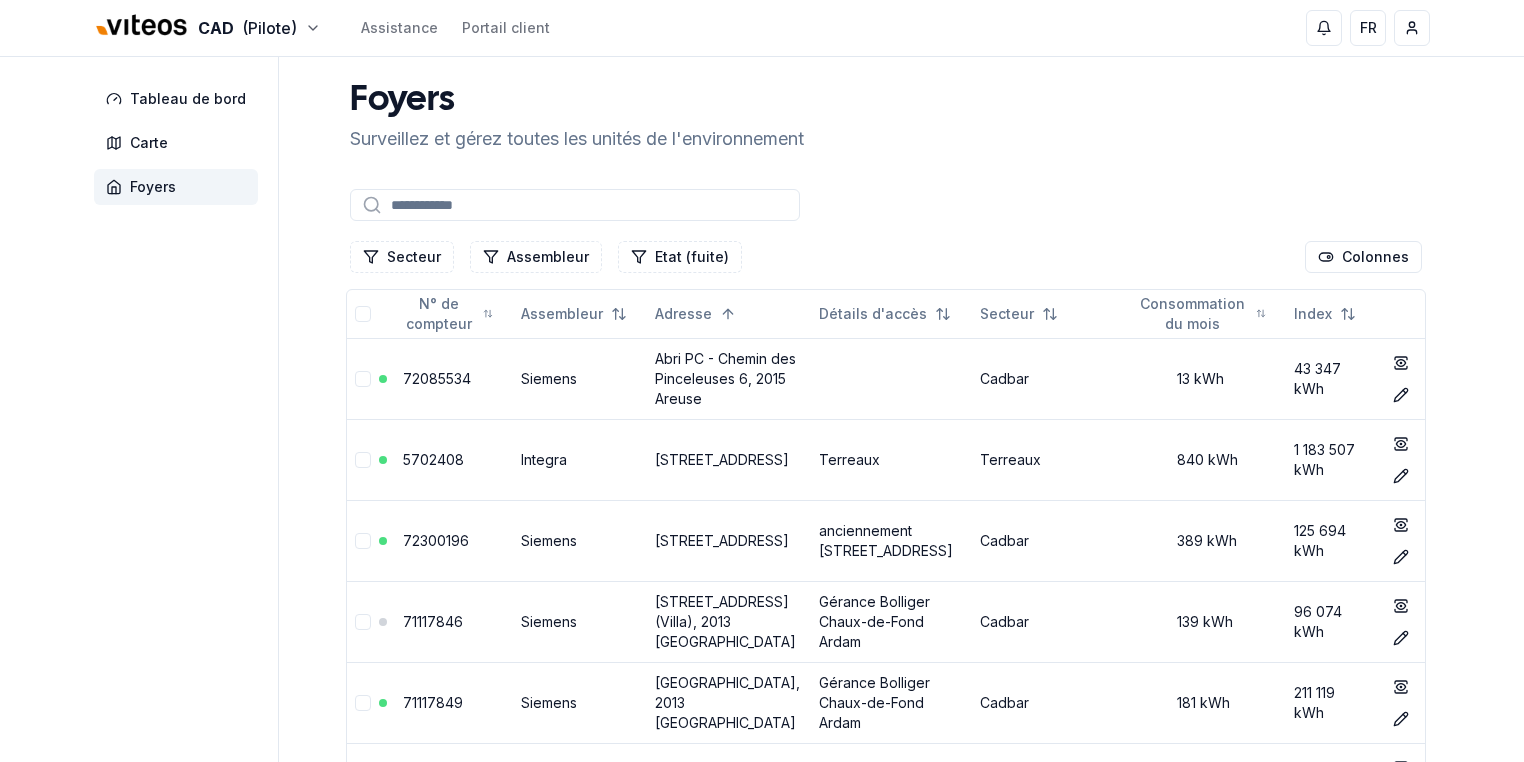 click at bounding box center [575, 205] 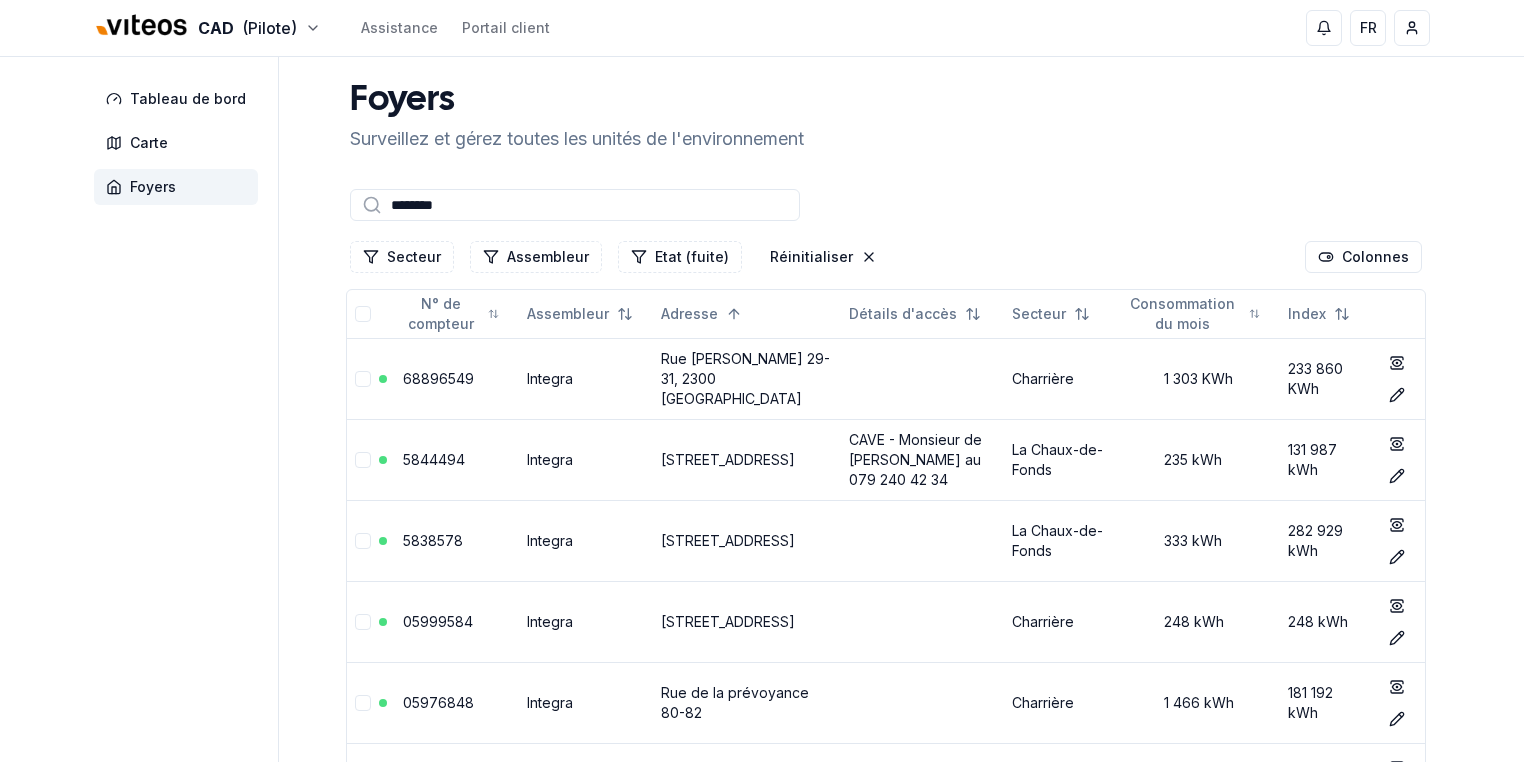 type on "********" 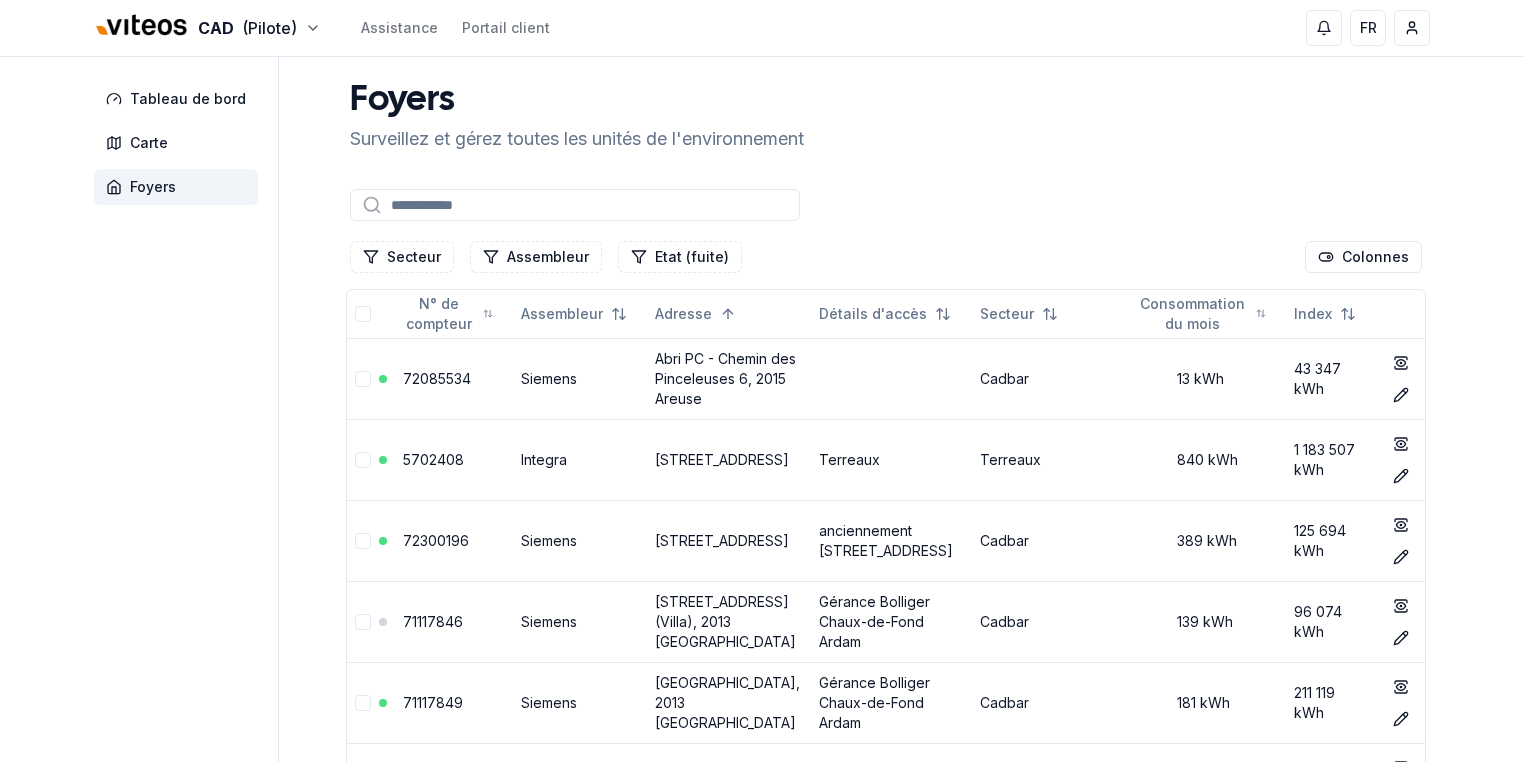 type 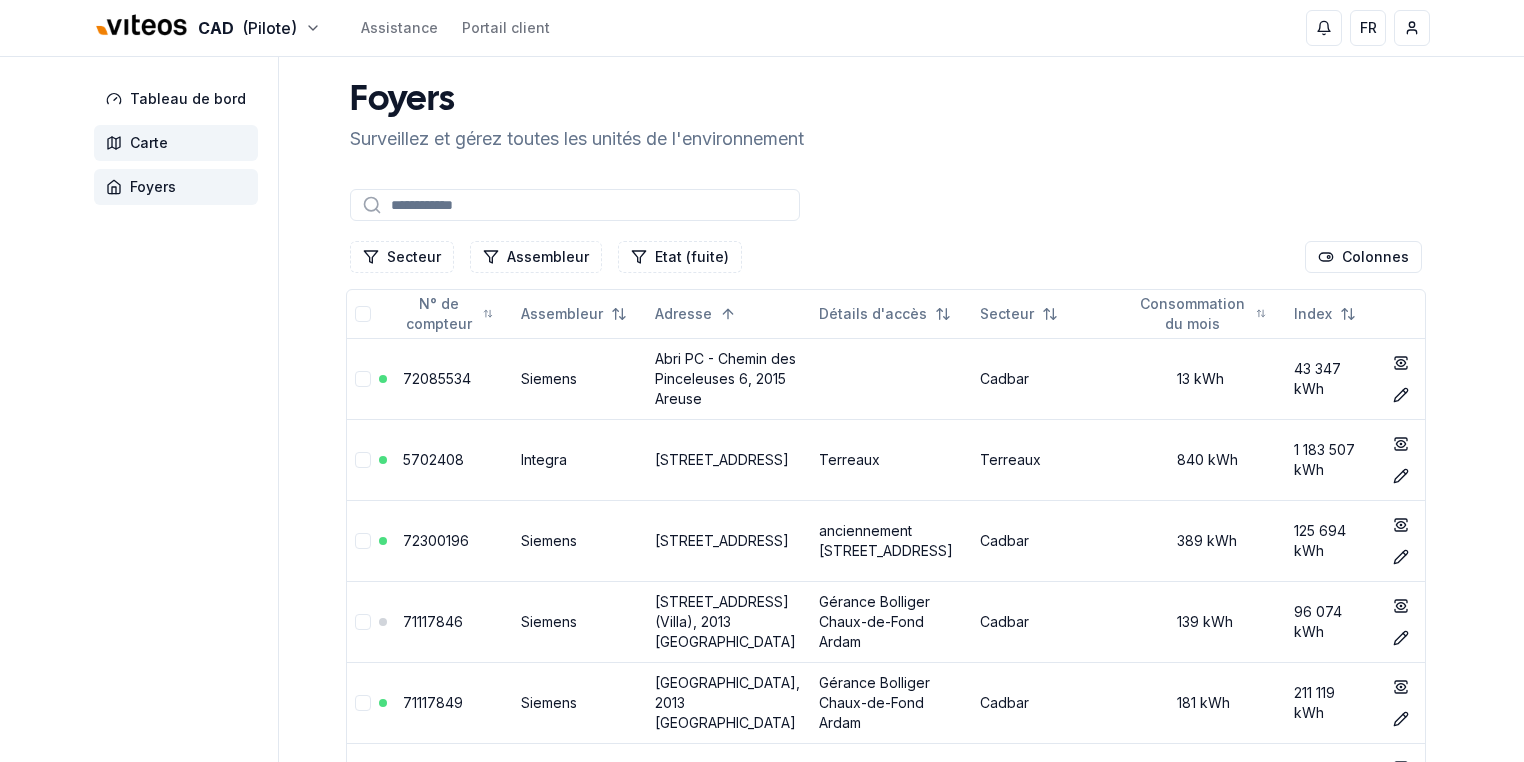 click on "Carte" at bounding box center (149, 143) 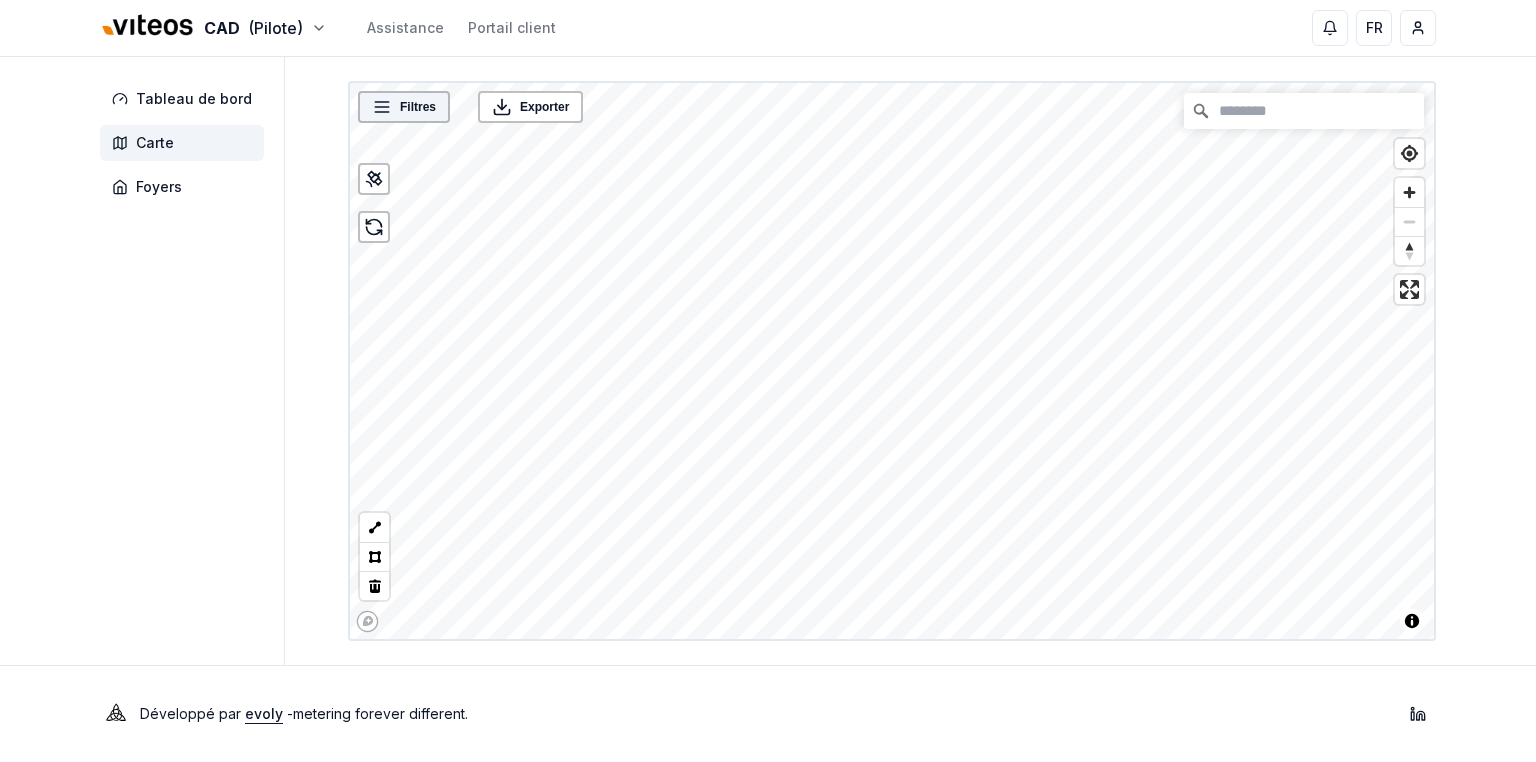 click on "Filtres" at bounding box center [404, 107] 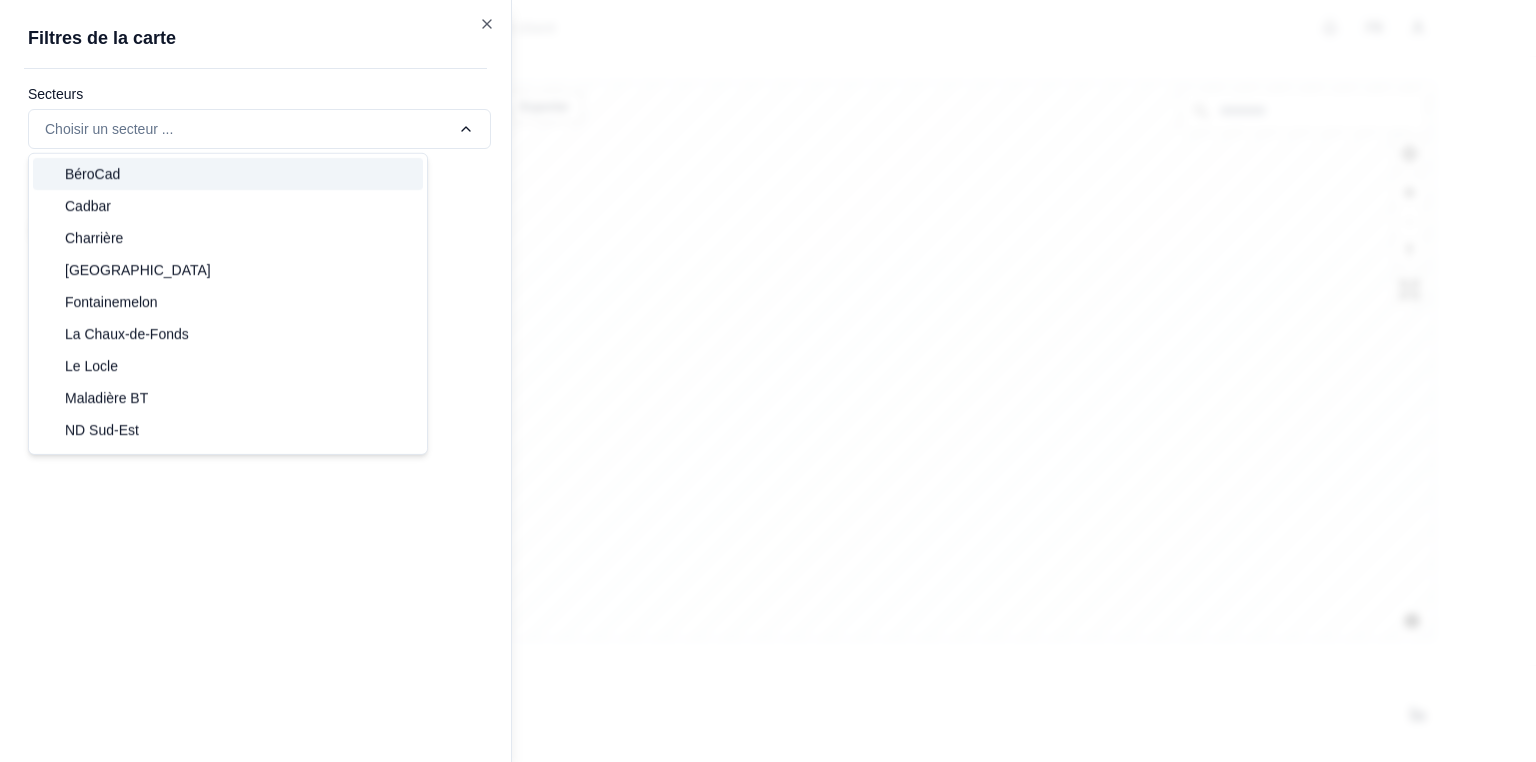 click on "BéroCad" at bounding box center [228, 174] 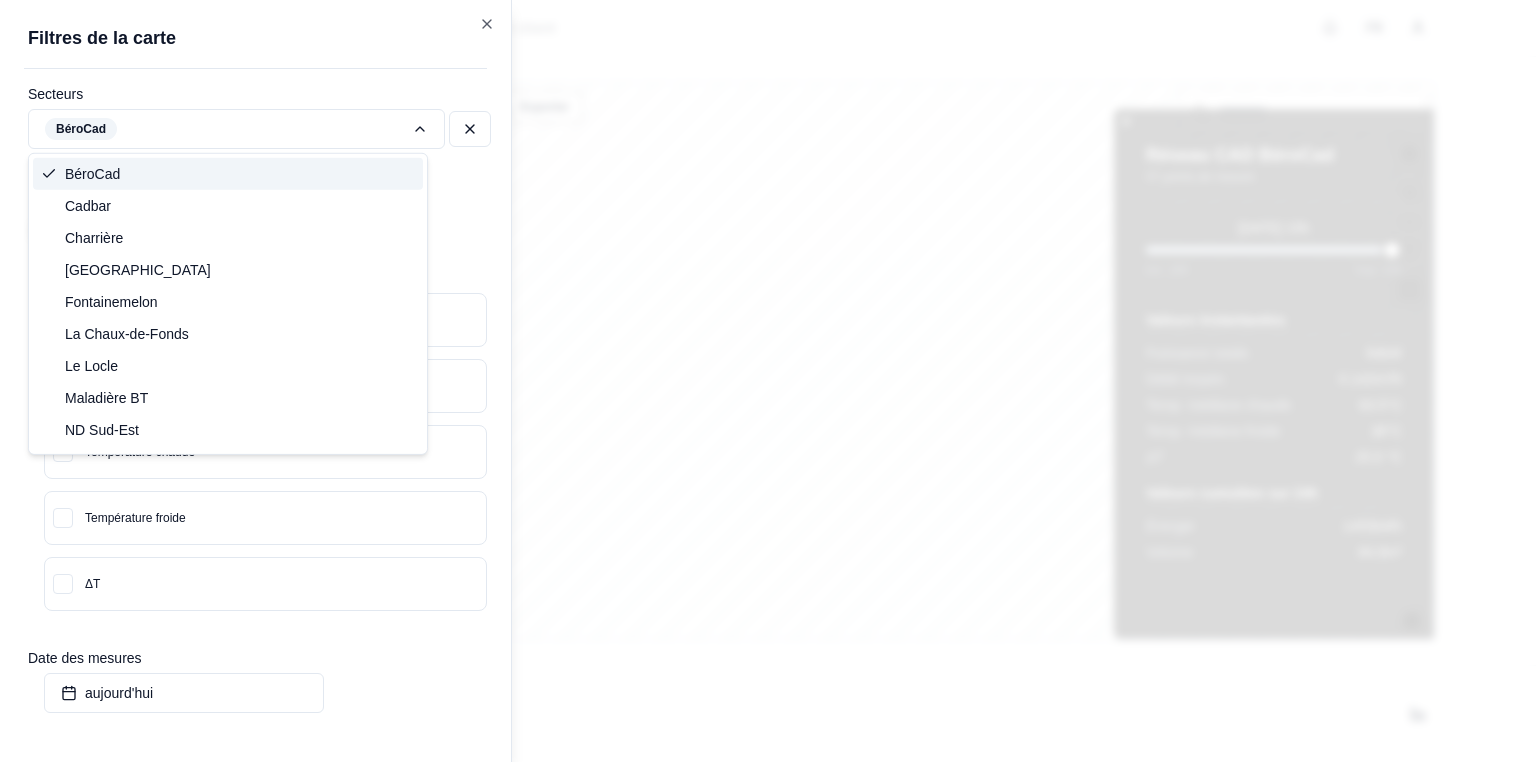 click at bounding box center (768, 381) 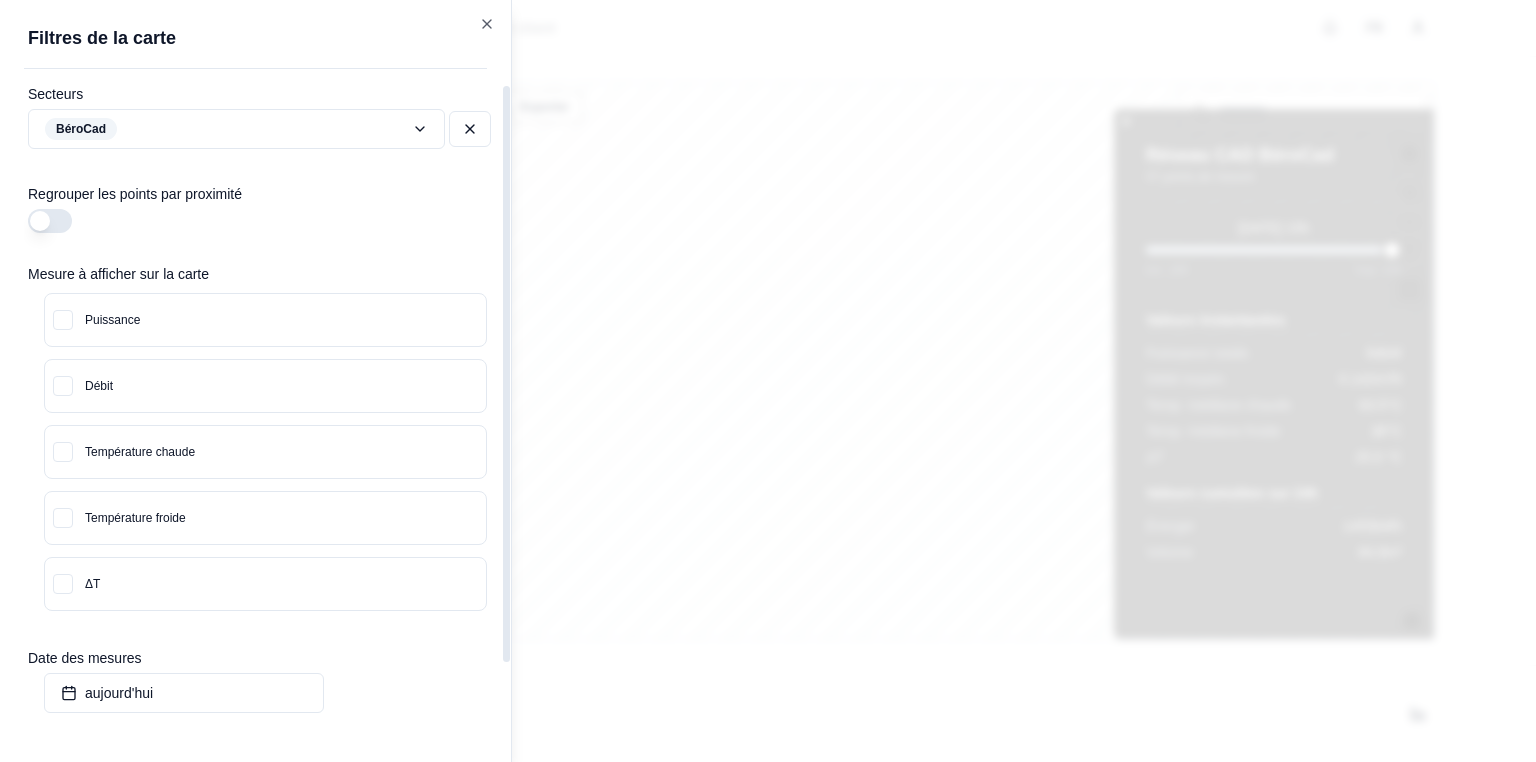 click at bounding box center [768, 381] 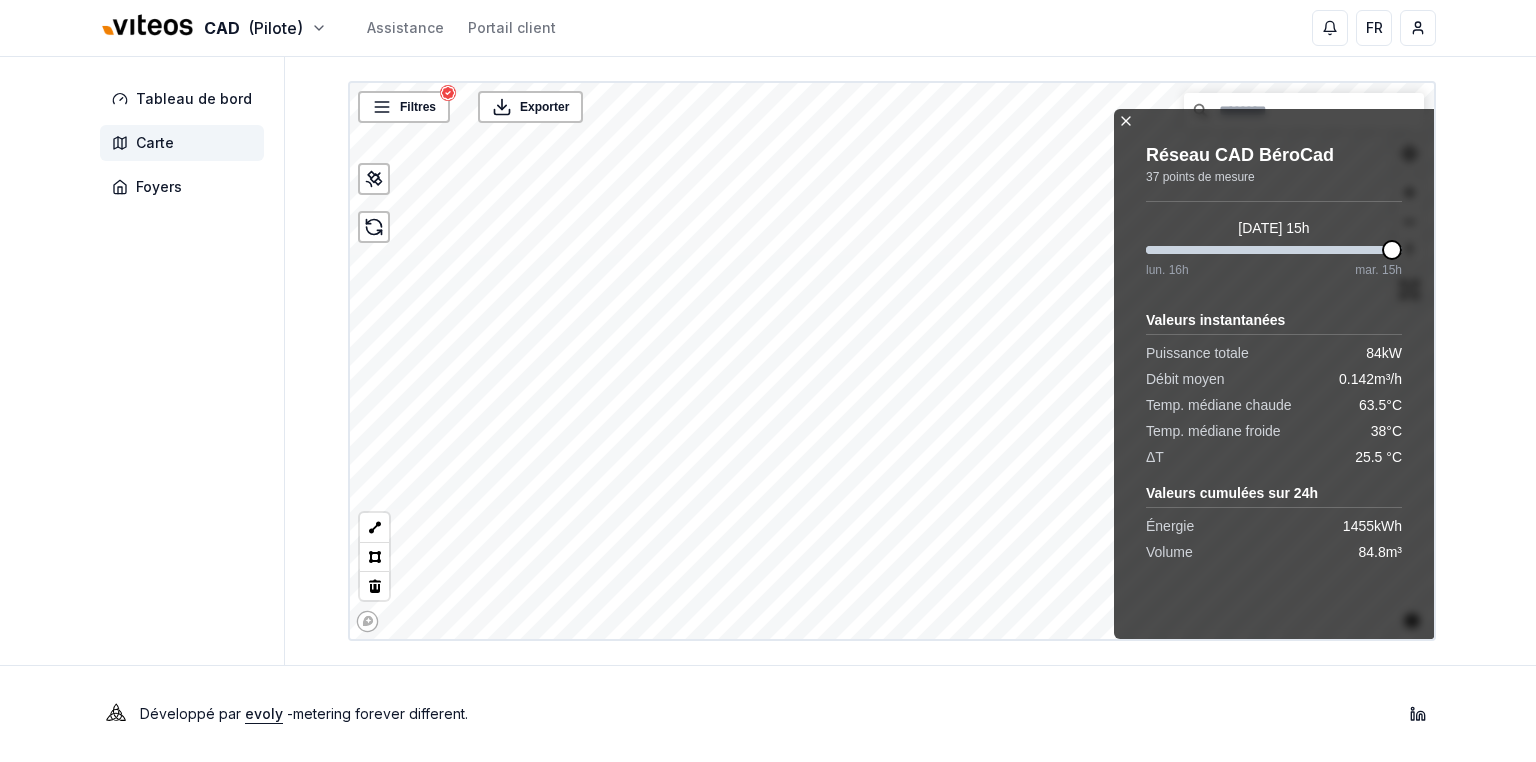 click 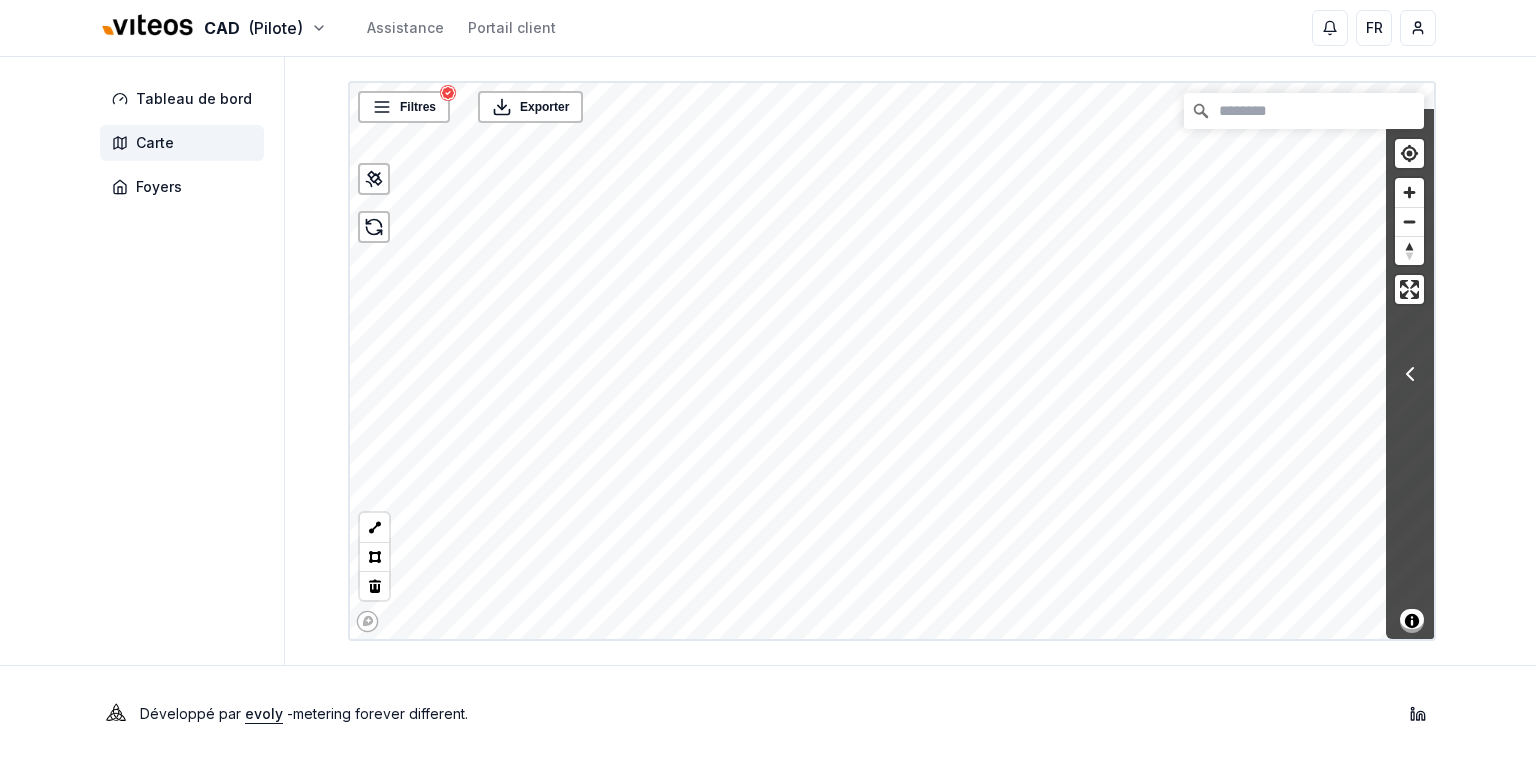 click on "CAD (Pilote) Assistance Portail client FR [PERSON_NAME] Tableau de bord Carte Foyers Filtres © Mapbox   © OpenStreetMap   Improve this map Exporter Développé par   evoly   -  metering forever different . Linkedin" at bounding box center (768, 381) 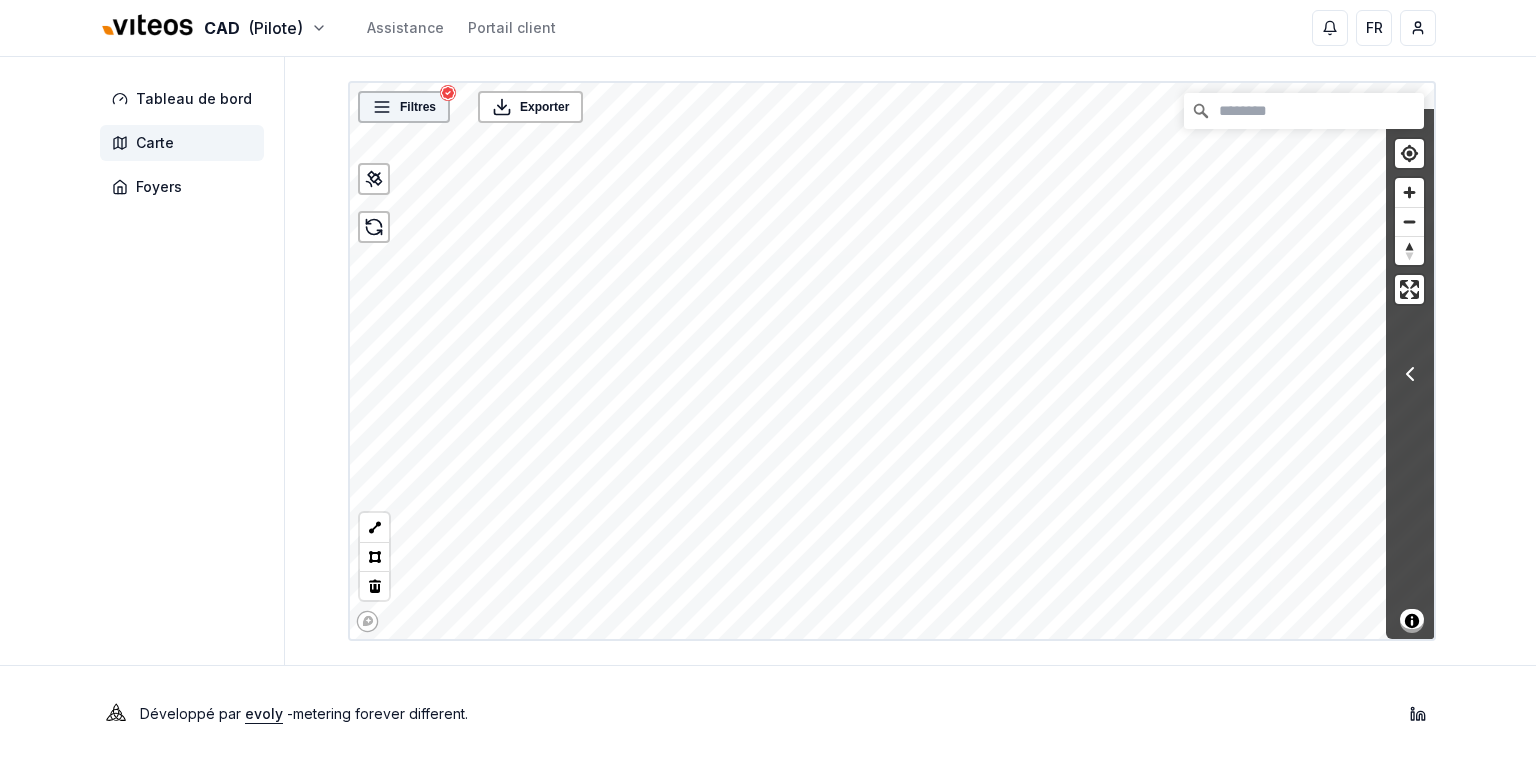 click on "Filtres" at bounding box center (404, 107) 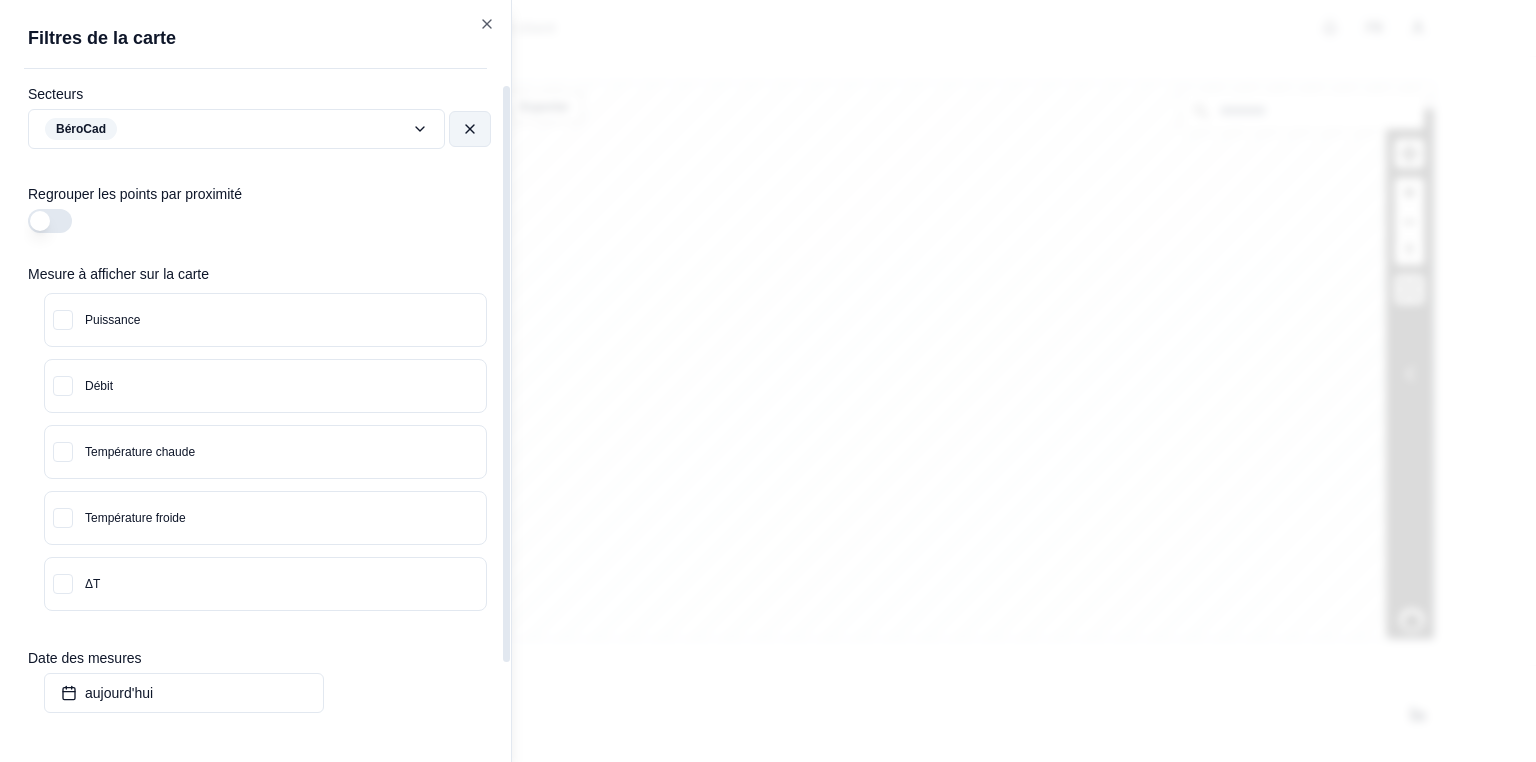click 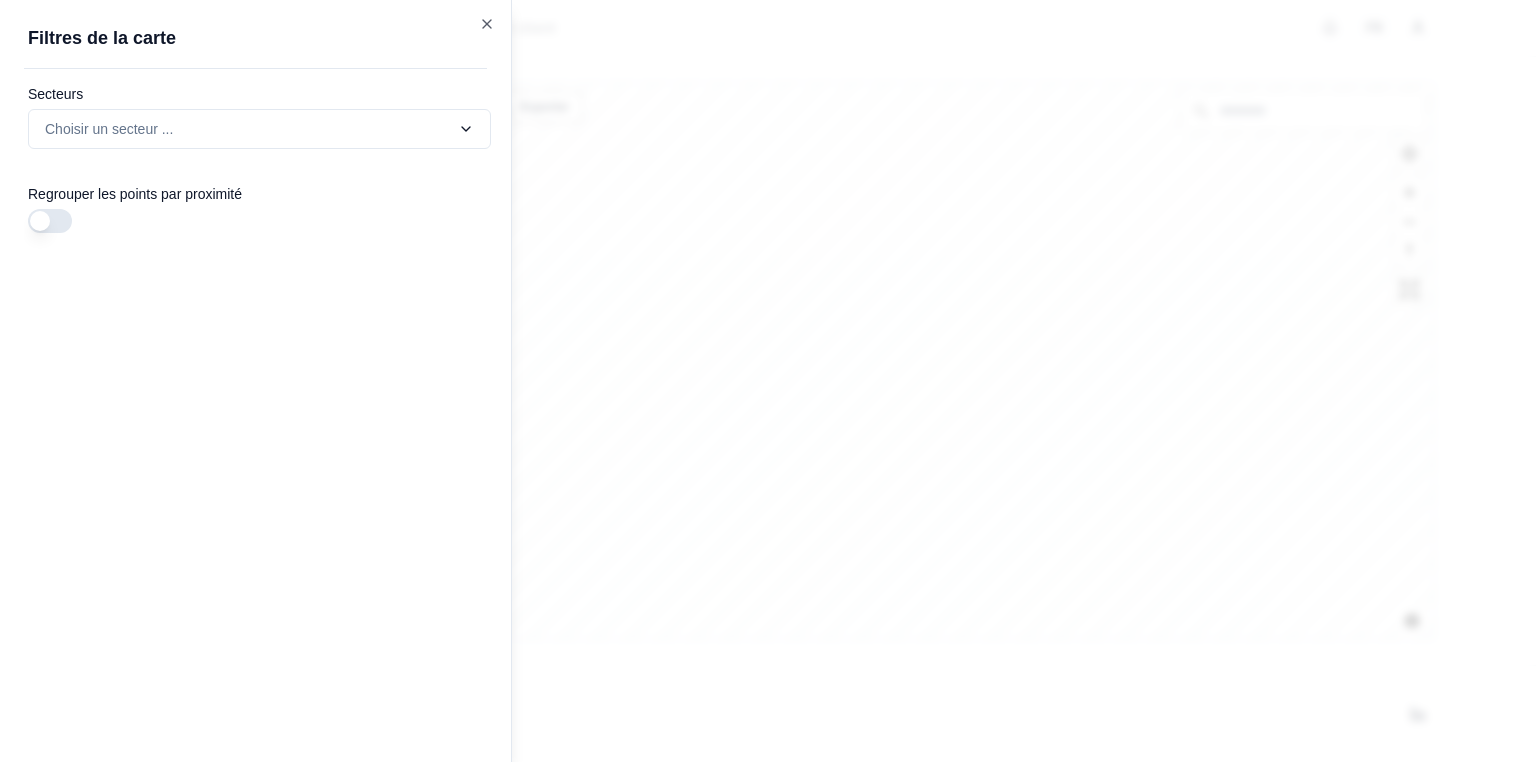 click at bounding box center (768, 381) 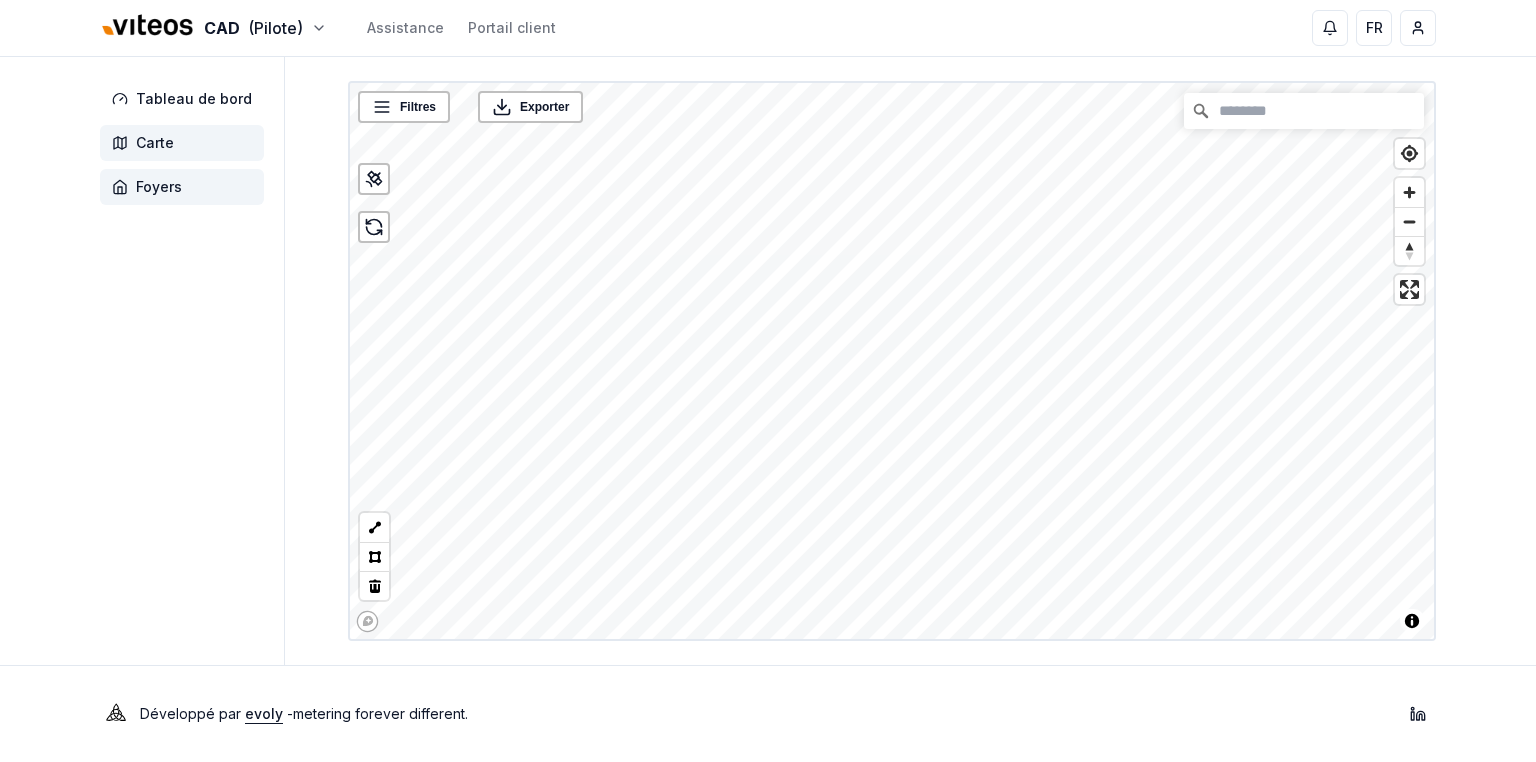 click on "Foyers" at bounding box center (159, 187) 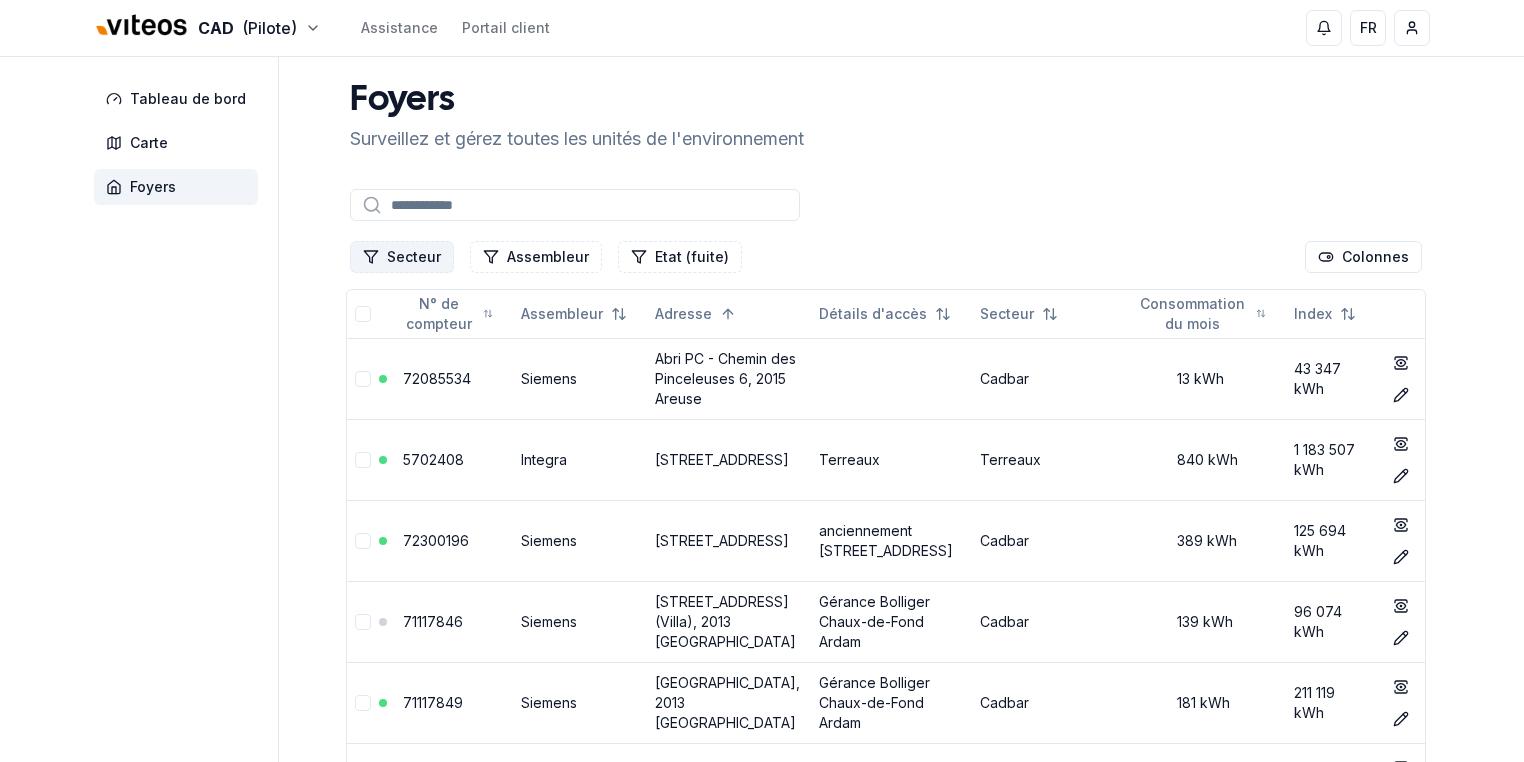 click on "Secteur" at bounding box center (402, 257) 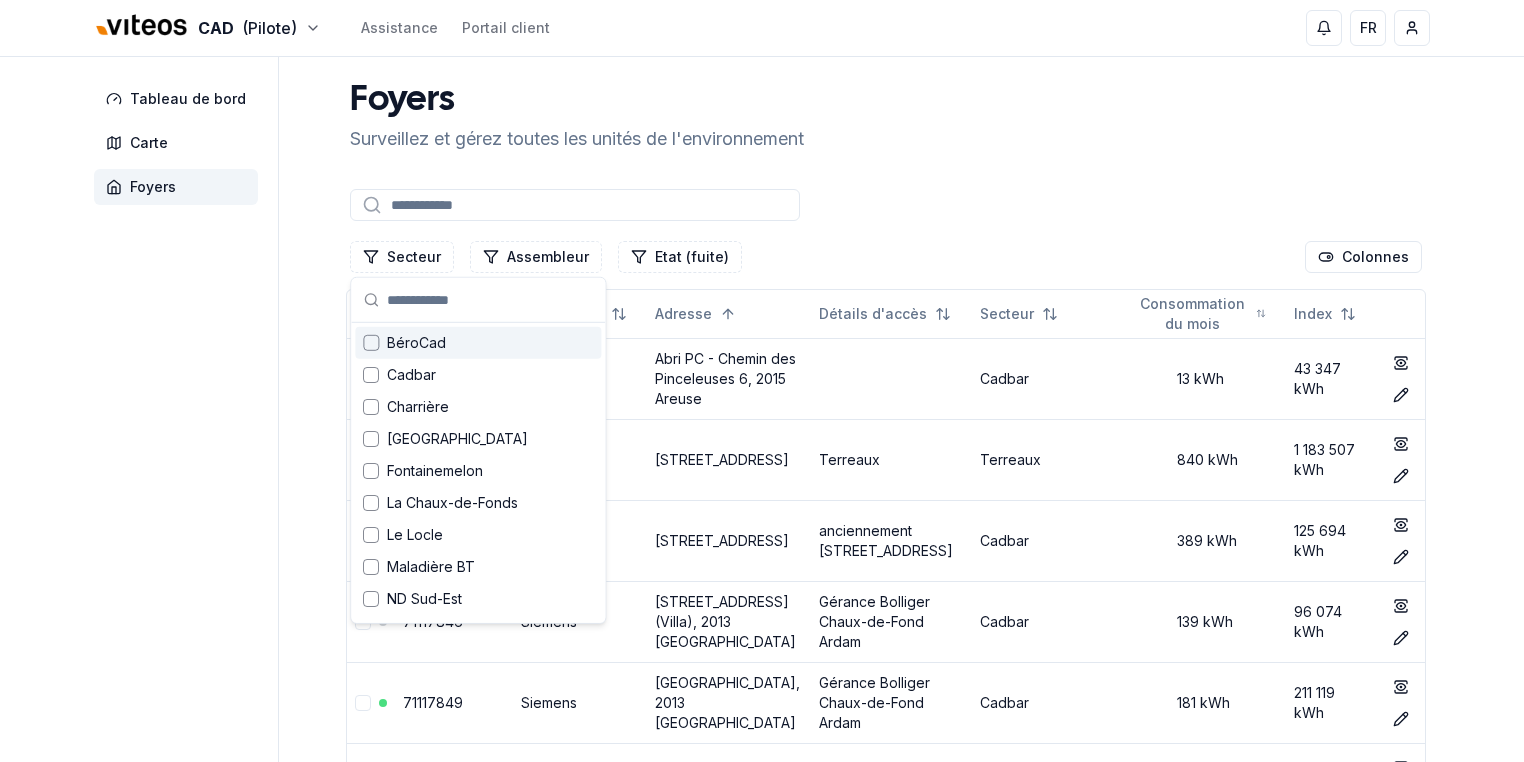 click at bounding box center (371, 343) 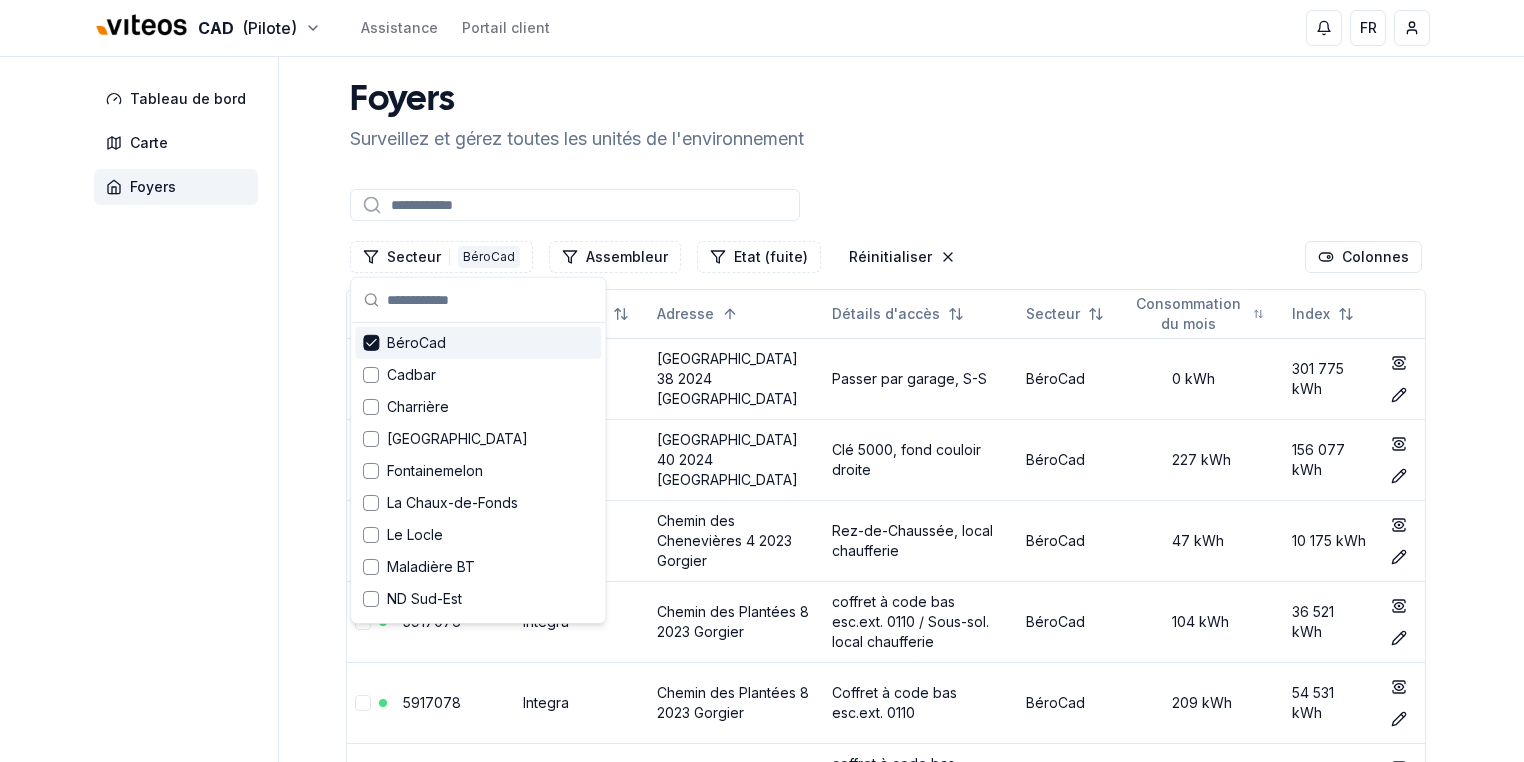 click on "Tableau de bord Carte Foyers Foyers Surveillez et gérez toutes les unités de l'environnement Secteur 1 BéroCad Assembleur Etat (fuite) Réinitialiser Colonnes N° de compteur Assembleur Adresse Détails d'accès Secteur Consommation du mois Index 5808376 [GEOGRAPHIC_DATA] 38 2024 [GEOGRAPHIC_DATA]-Sauges Passer par garage, S-S BéroCad 0 kWh 301 775 kWh show Éditer 5915031 [GEOGRAPHIC_DATA] 40 2024 [GEOGRAPHIC_DATA]-Sauges Clé 5000, fond couloir droite BéroCad 227 kWh 156 077 kWh show Éditer 5921672 Integra Chemin des Chenevières 4 2023 Gorgier Rez-de-Chaussée, local chaufferie BéroCad 47 kWh 10 175 kWh show Éditer 5917076 Integra Chemin des Plantées 8 2023 Gorgier coffret à code bas esc.ext. 0110  / Sous-sol. local chaufferie BéroCad 104 kWh 36 521 kWh show Éditer 5917078 Integra Chemin des Plantées 8 2023 Gorgier Coffret à code bas esc.ext. 0110 BéroCad 209 kWh 54 531 kWh show Éditer 5917077 Integra Chemin des Plantées 8 2023 Gorgier BéroCad 88 kWh 34 897 kWh show Éditer show" at bounding box center [762, 1812] 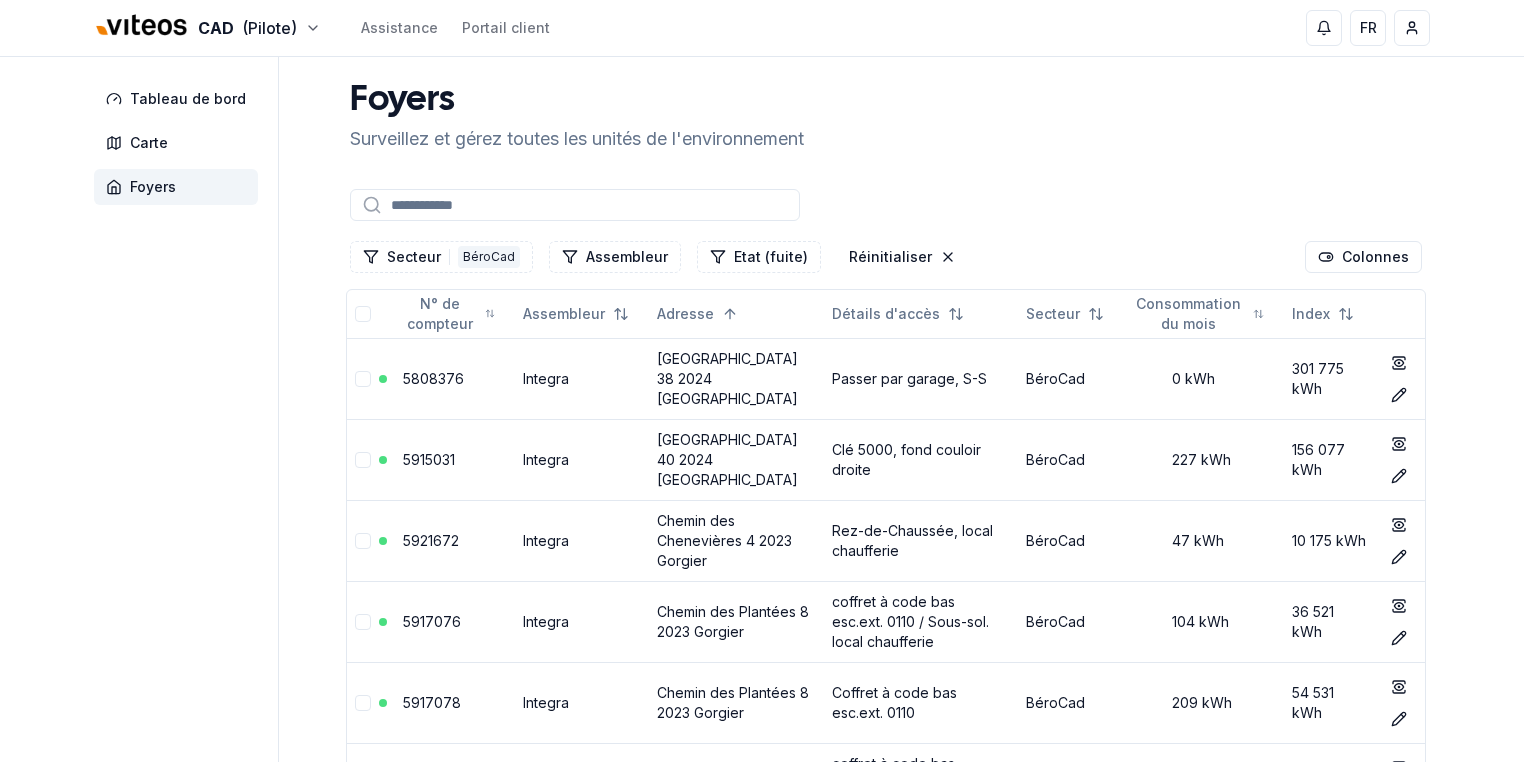 click at bounding box center (575, 205) 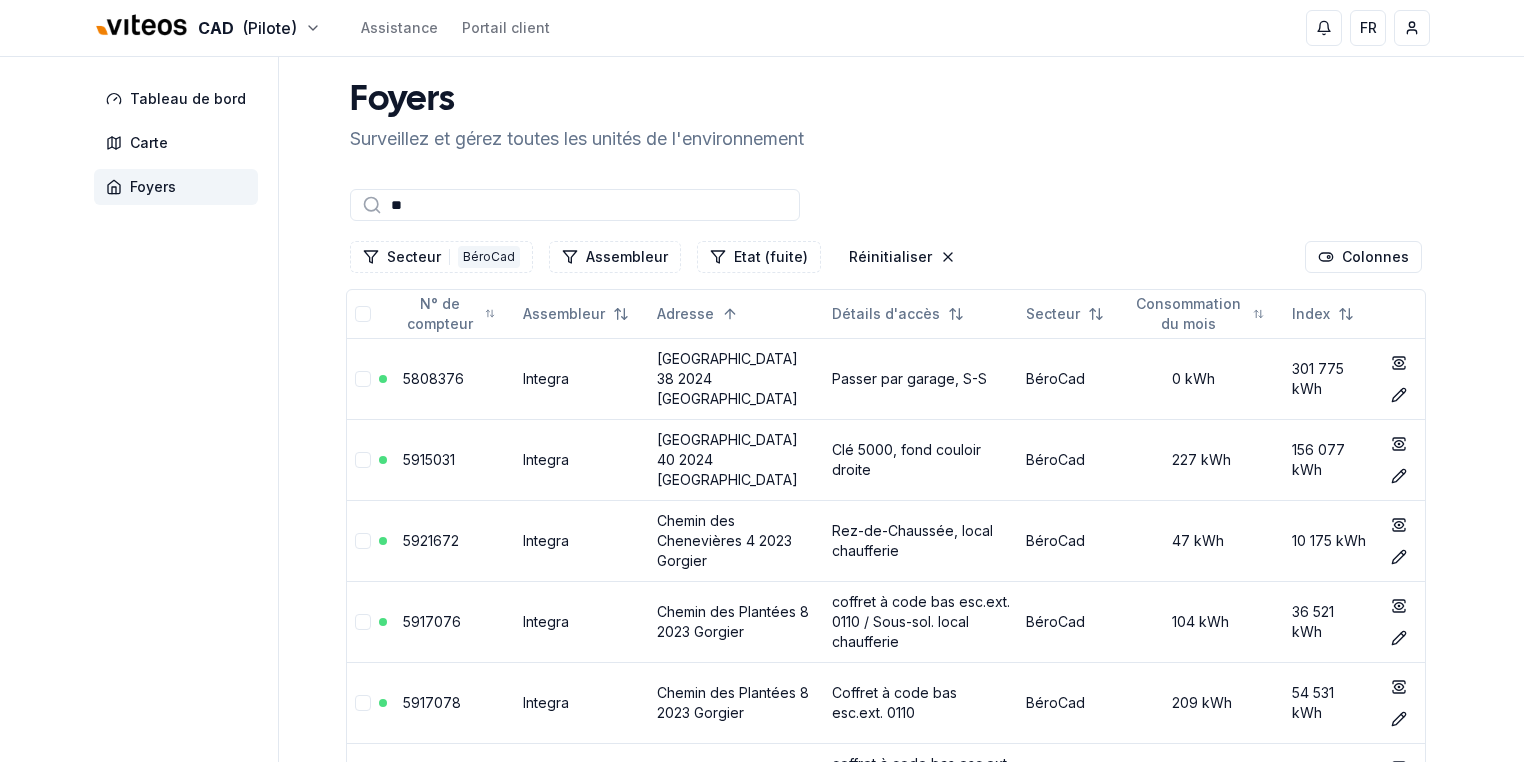 type on "*" 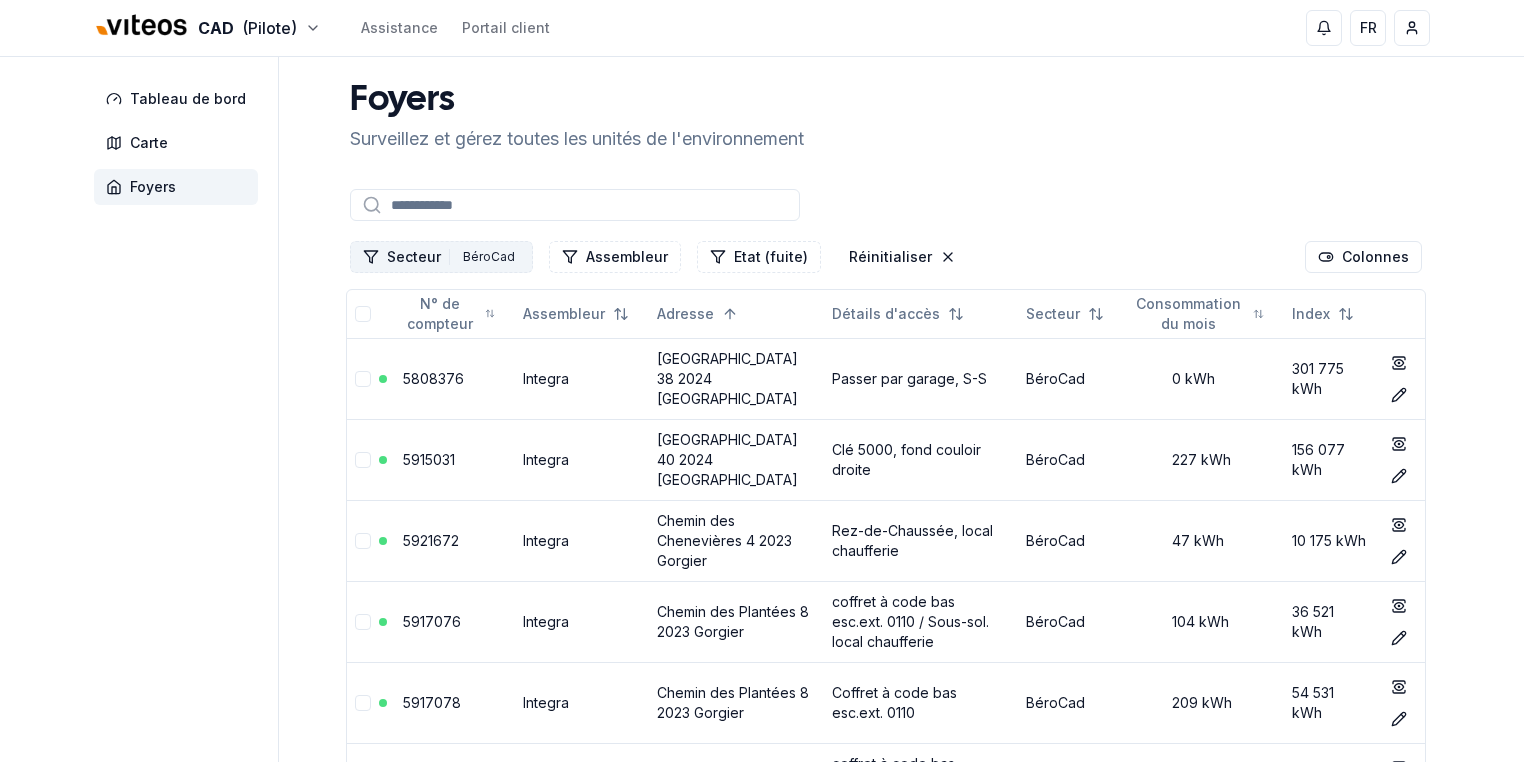 click on "Secteur 1 BéroCad" at bounding box center (441, 257) 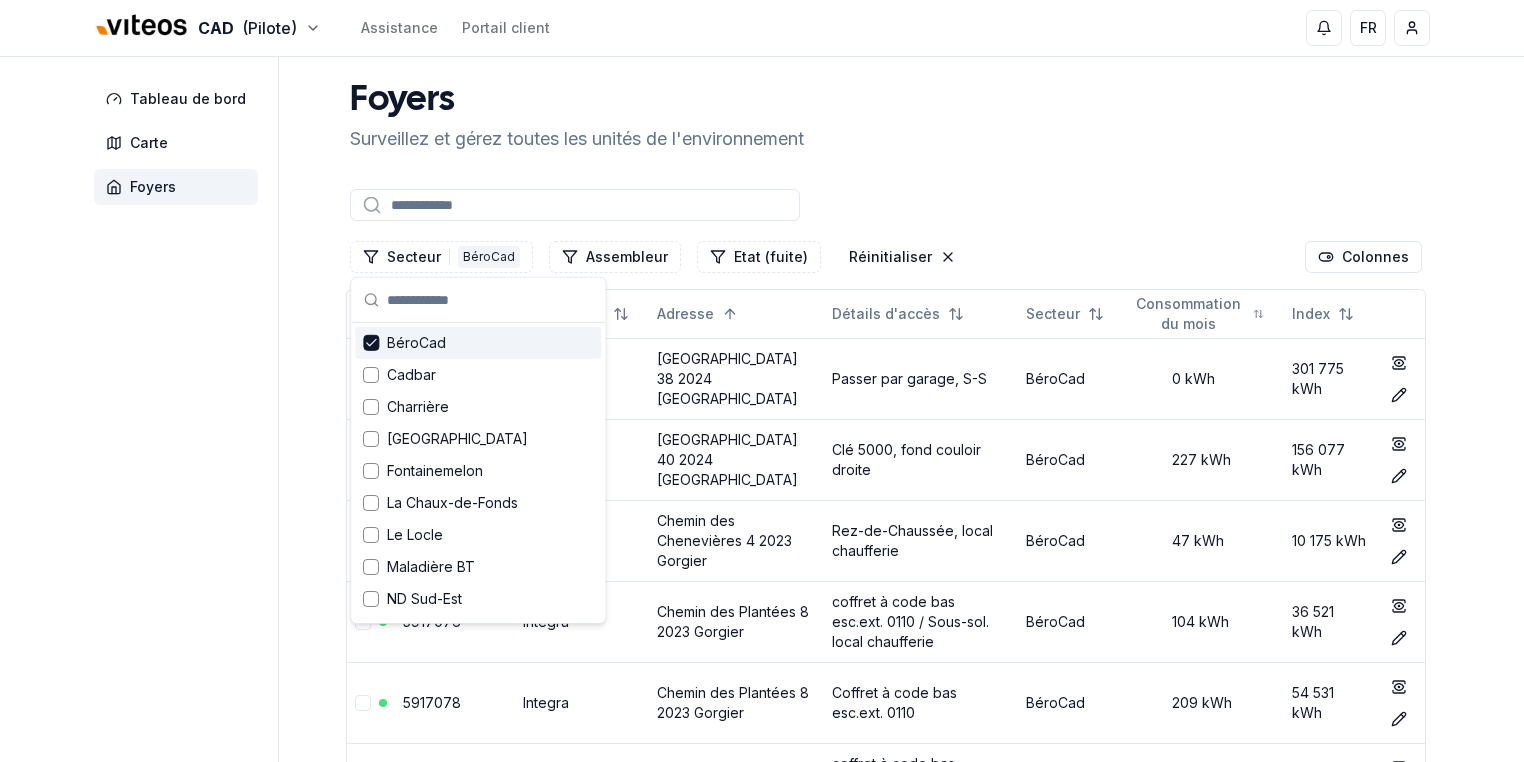 click 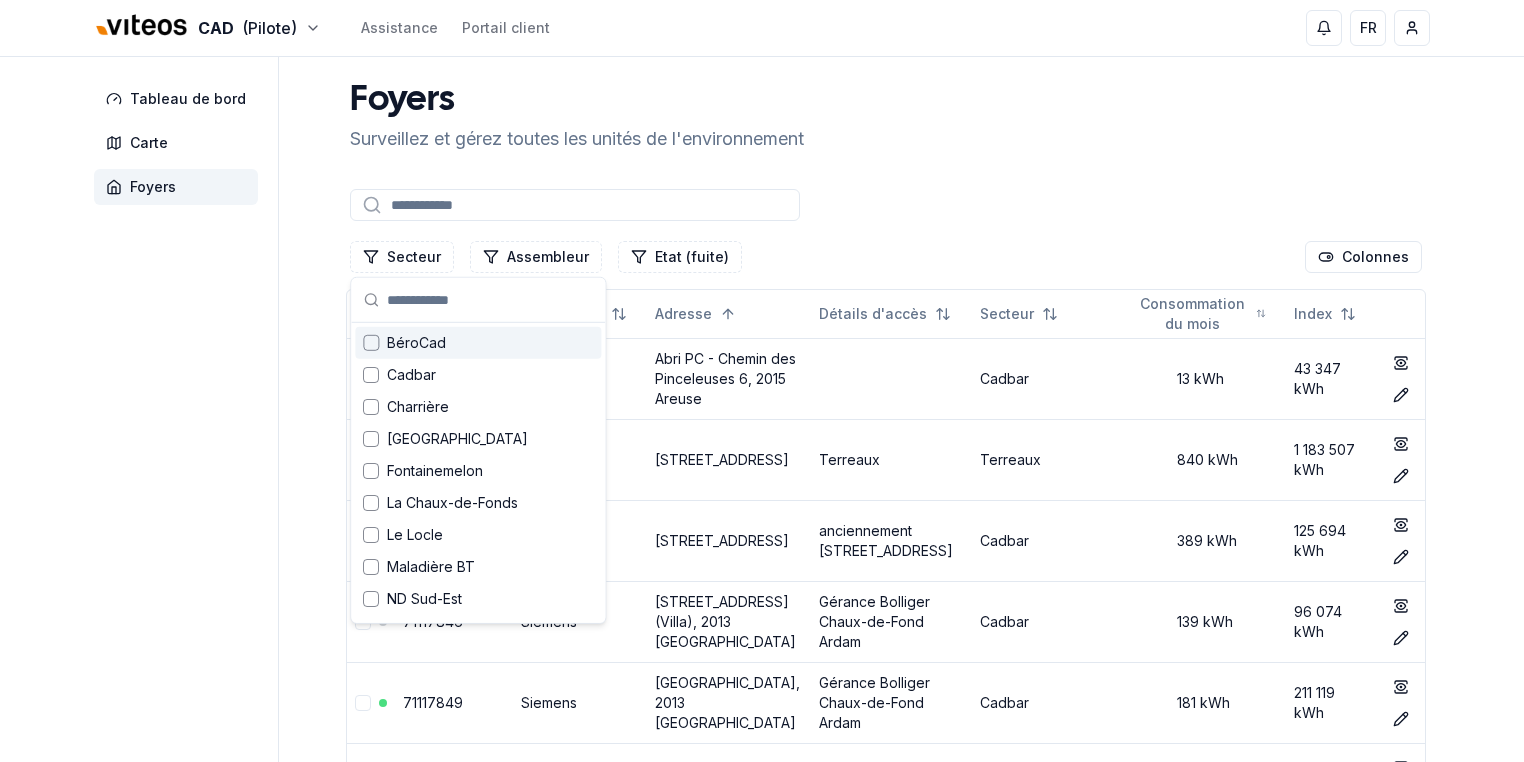 click on "Tableau de bord Carte Foyers Foyers Surveillez et gérez toutes les unités de l'environnement Secteur Assembleur Etat (fuite) Colonnes N° de compteur Assembleur Adresse Détails d'accès Secteur Consommation du mois Index 72085534 Siemens Abri PC - [STREET_ADDRESS], 2015 Areuse Cadbar 13 kWh 43 347 kWh show Éditer 5702408 Integra [STREET_ADDRESS] Terreaux Terreaux 840 kWh 1 183 507 kWh show Éditer 72300196 [GEOGRAPHIC_DATA], 2013 [GEOGRAPHIC_DATA] anciennement [GEOGRAPHIC_DATA] 389 kWh 125 694 kWh show Éditer 71117846 [GEOGRAPHIC_DATA] (Villa), 2013 [GEOGRAPHIC_DATA] Bolliger Chaux-de-Fond Ardam Cadbar 139 kWh 96 074 kWh show Éditer 71117849 [GEOGRAPHIC_DATA], 2013 [GEOGRAPHIC_DATA]-de-Fond Ardam Cadbar 181 kWh 211 119 kWh show Éditer 5702407 [GEOGRAPHIC_DATA] devant Immeuble Terreaux 1 041 kWh 1 300 443 kWh show Éditer 72300173 [GEOGRAPHIC_DATA], 2013 [GEOGRAPHIC_DATA] 923 kWh 207 233 kWh show" at bounding box center [762, 4362] 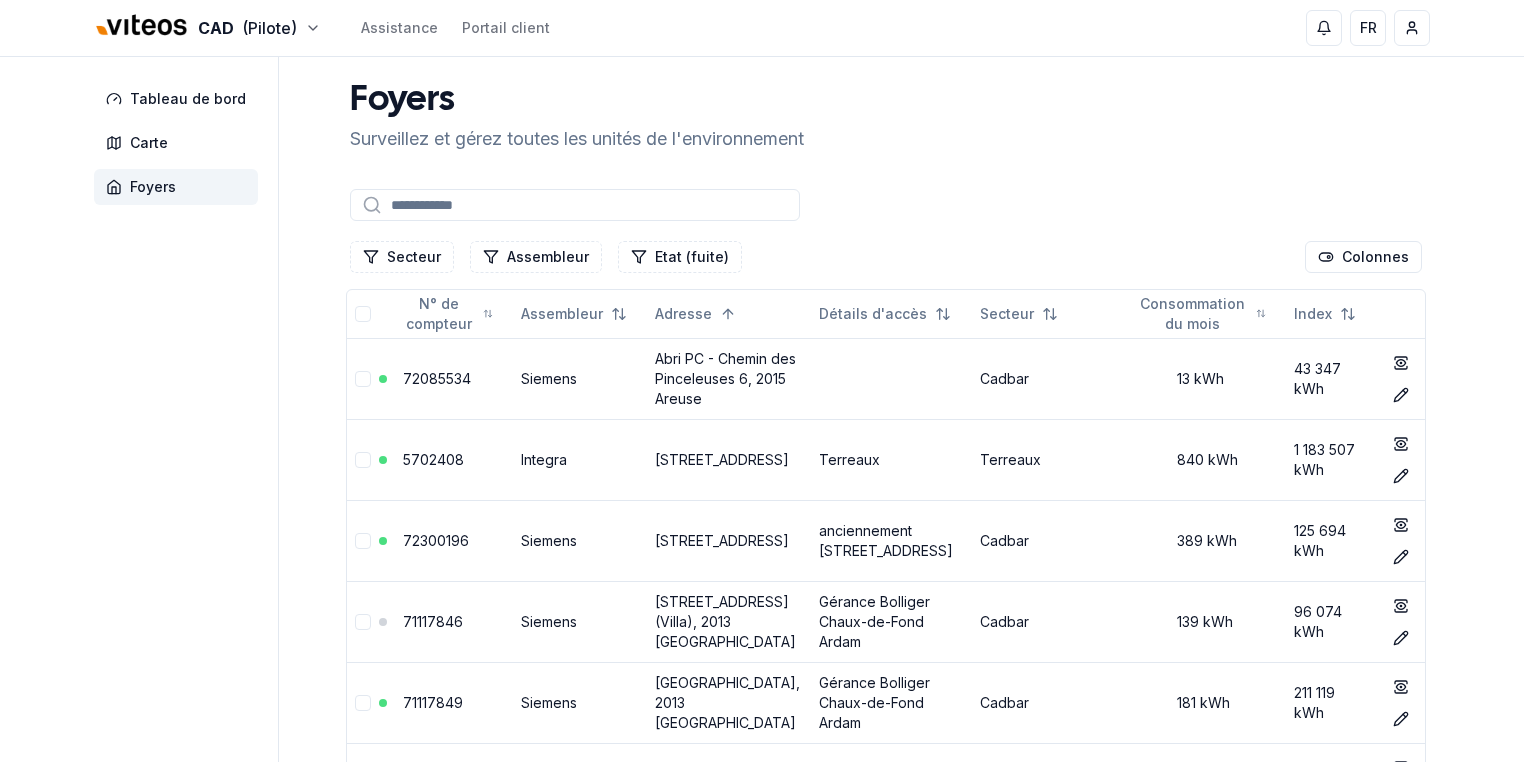 click at bounding box center [575, 205] 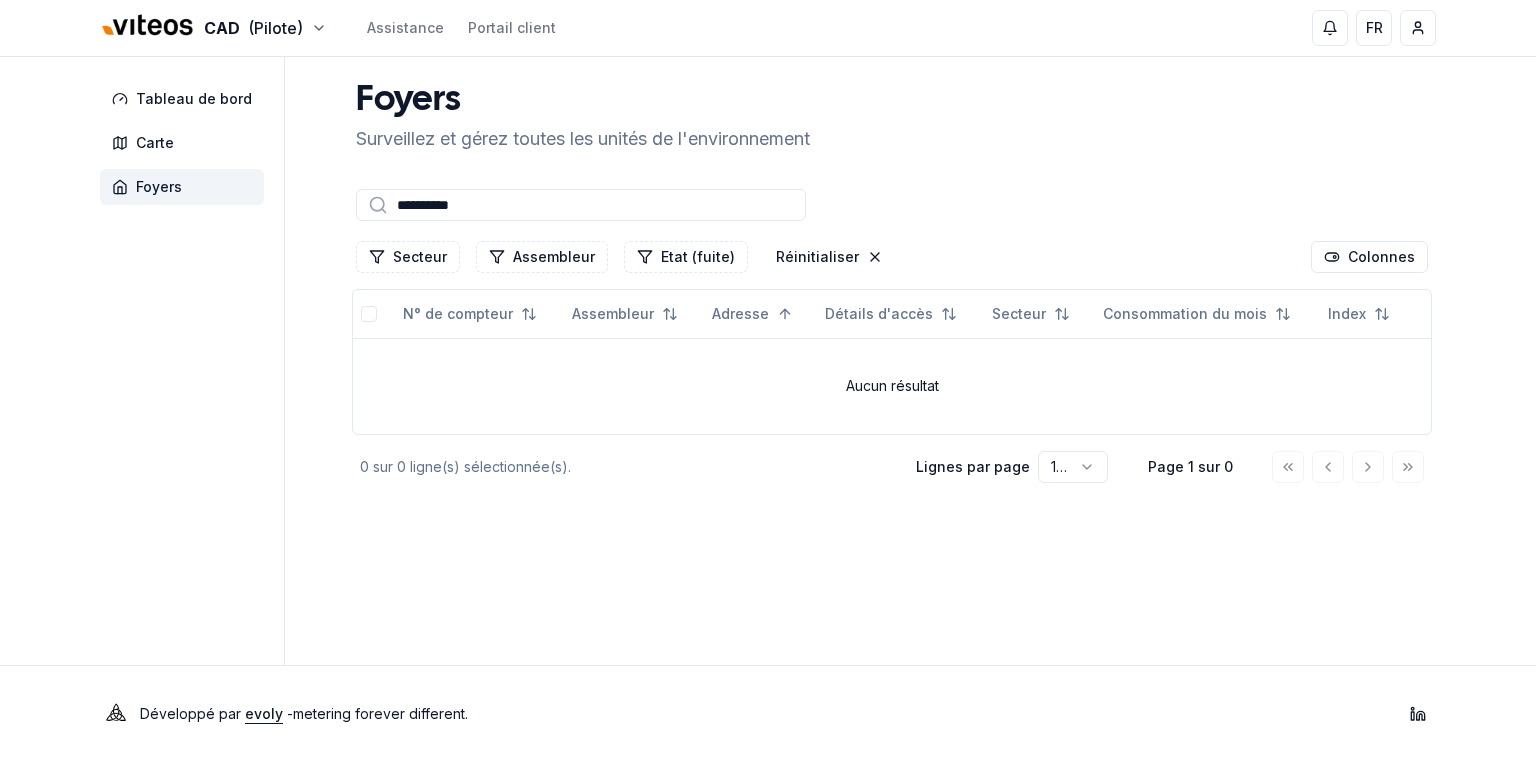 type on "*********" 